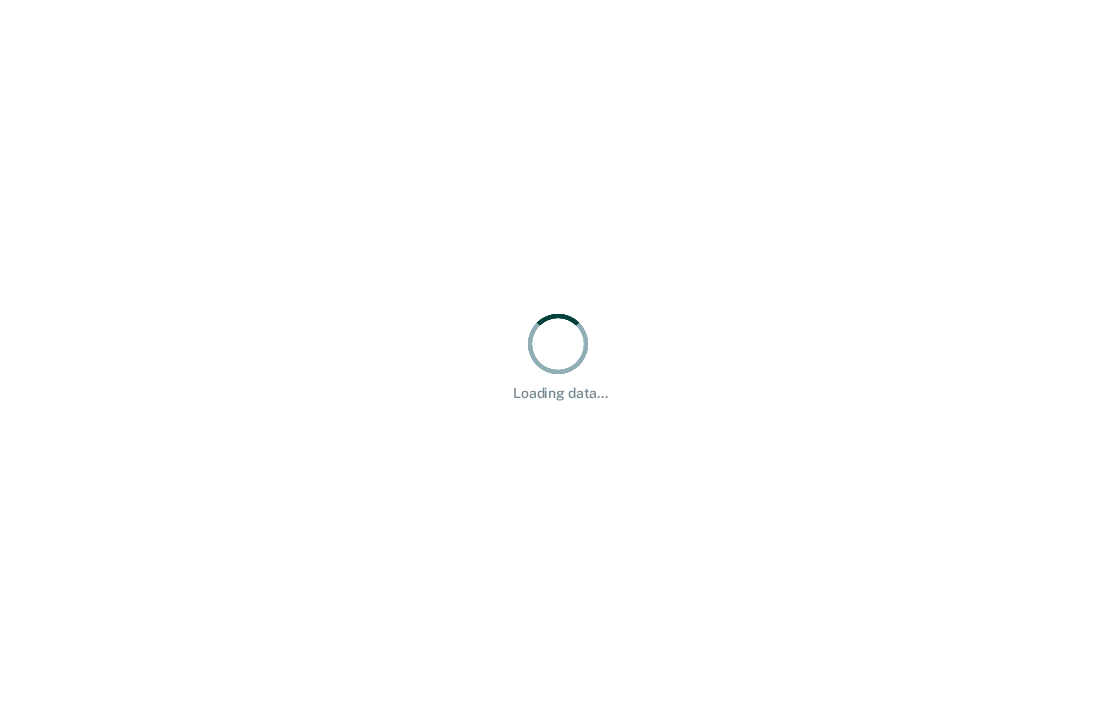 scroll, scrollTop: 0, scrollLeft: 0, axis: both 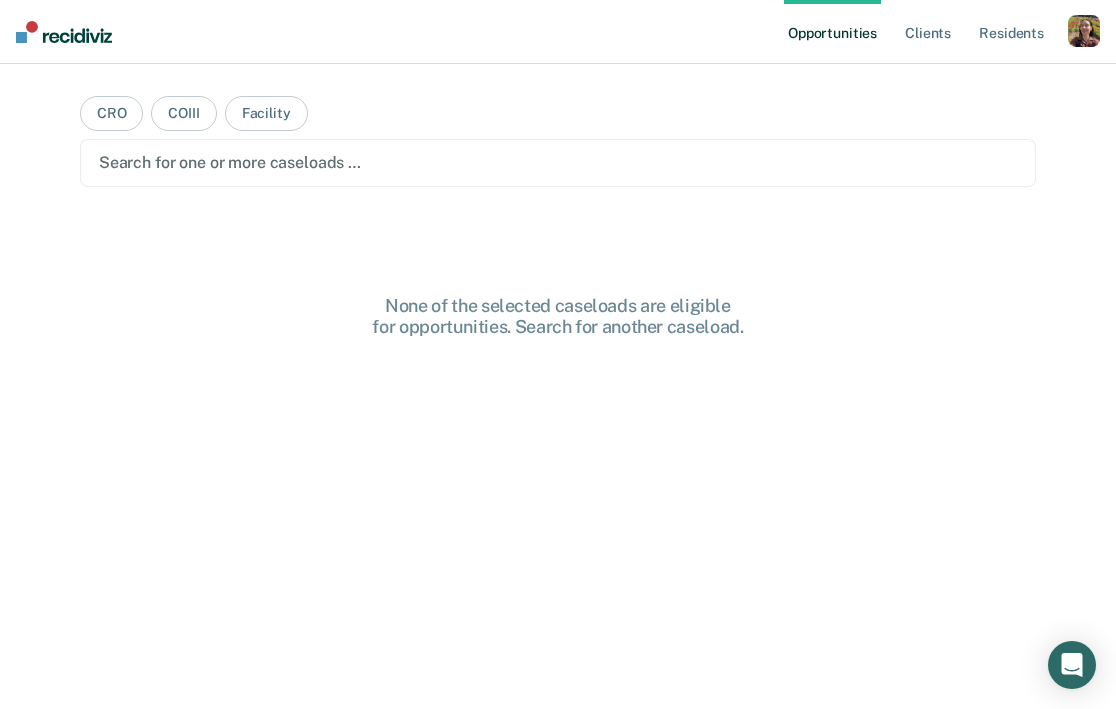click at bounding box center (1084, 31) 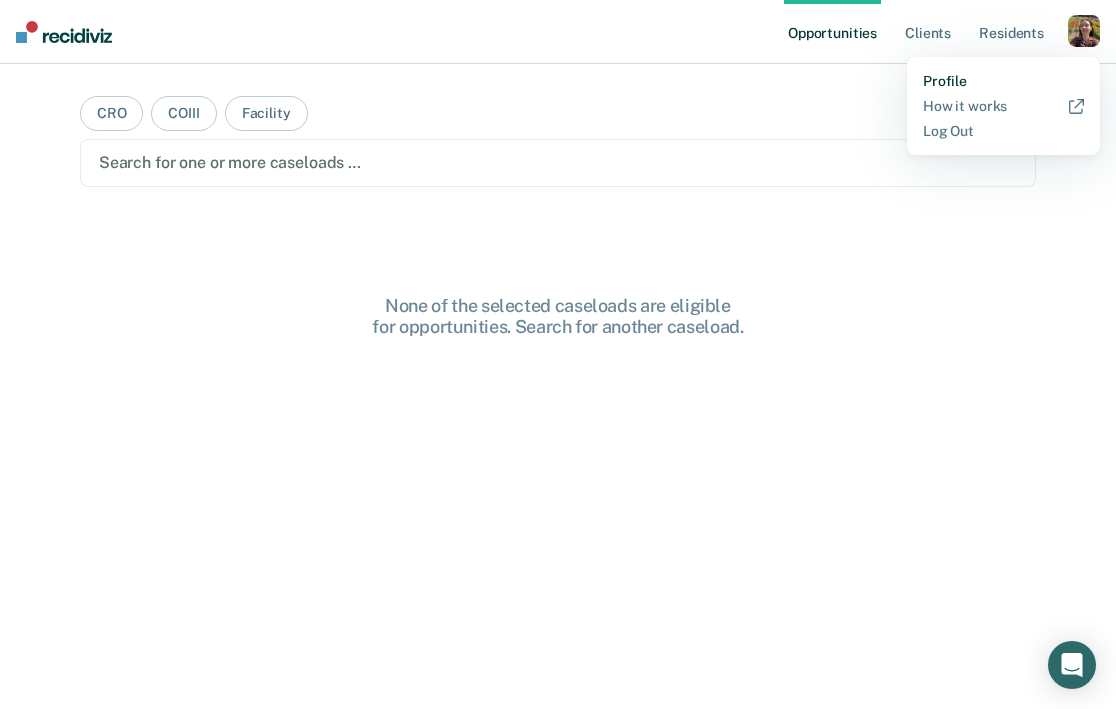 click on "Profile" at bounding box center (1003, 81) 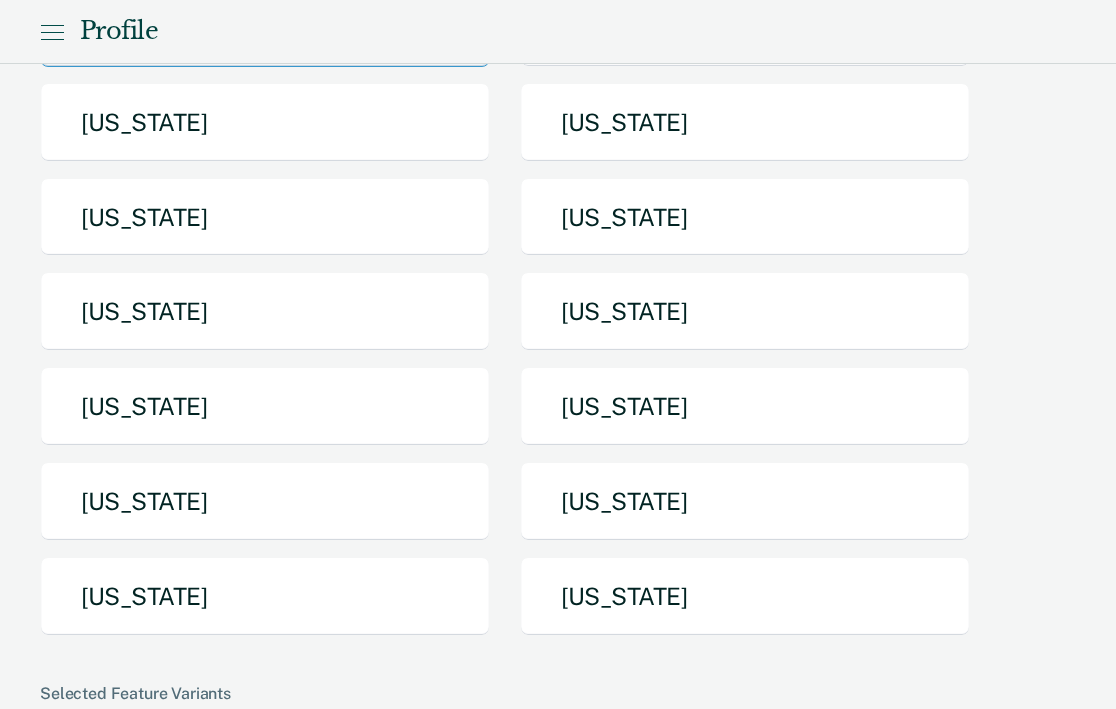 scroll, scrollTop: 262, scrollLeft: 0, axis: vertical 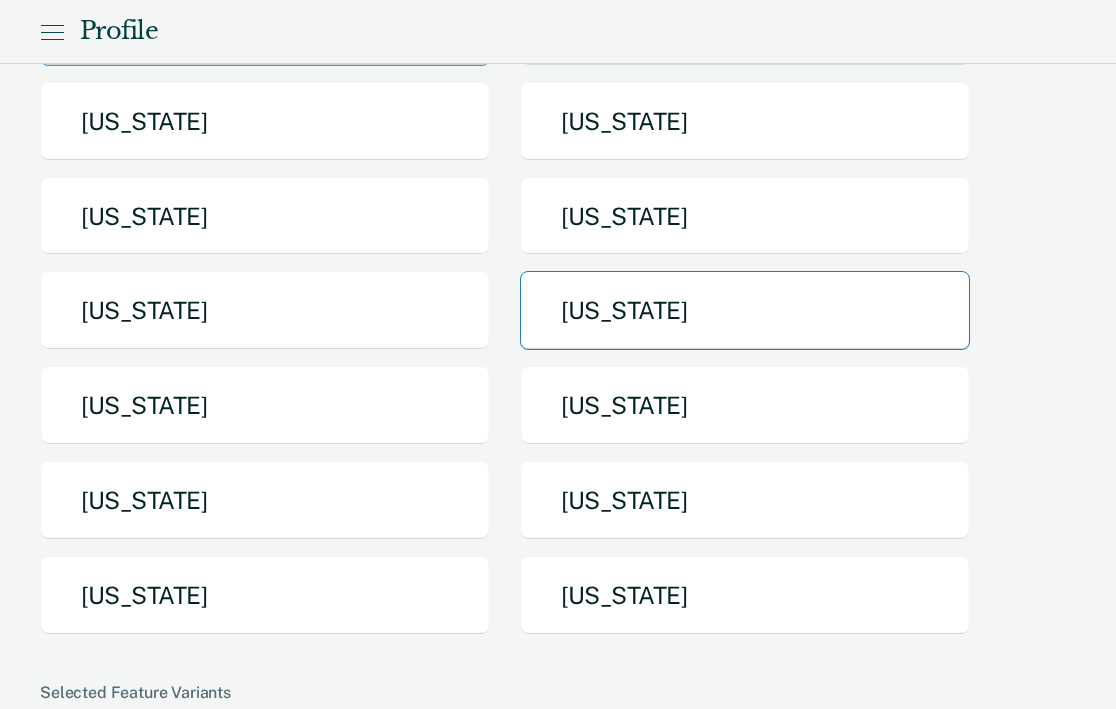 click on "Missouri" at bounding box center [745, 310] 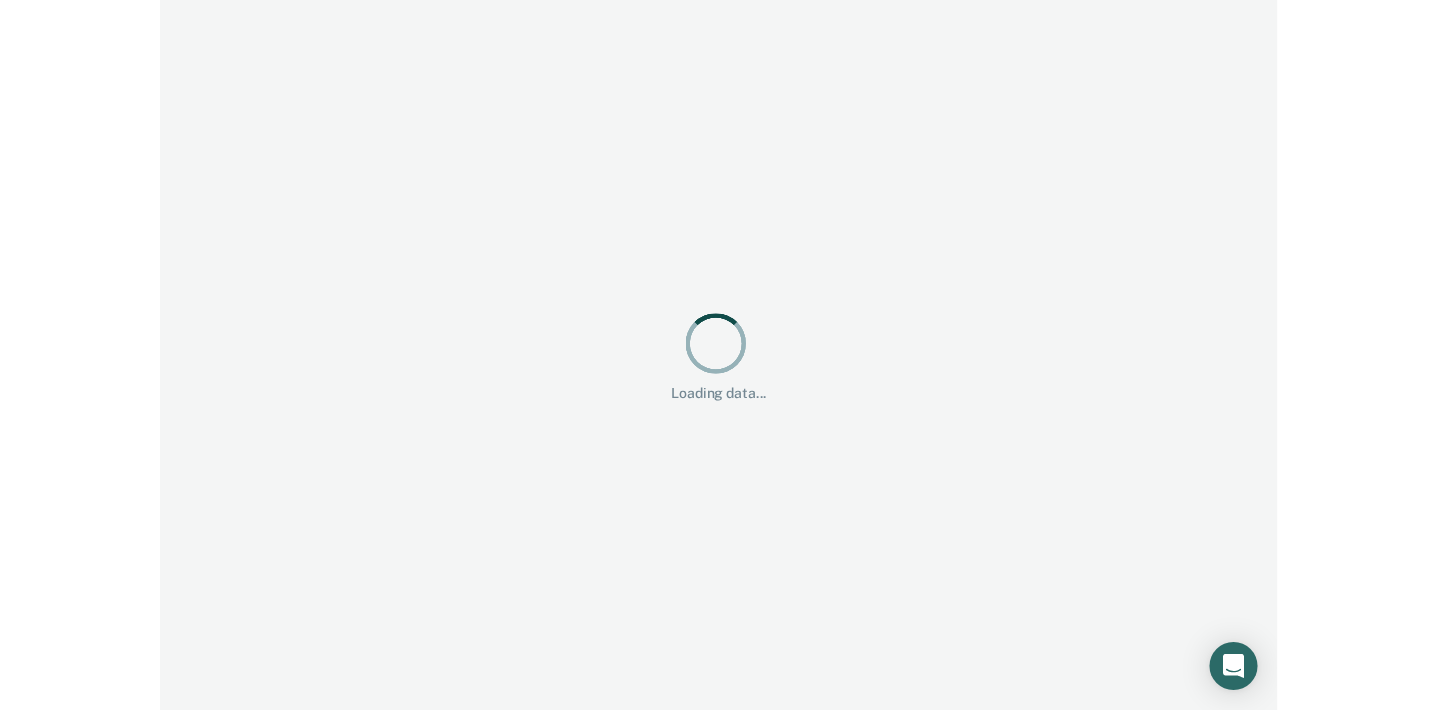 scroll, scrollTop: 0, scrollLeft: 0, axis: both 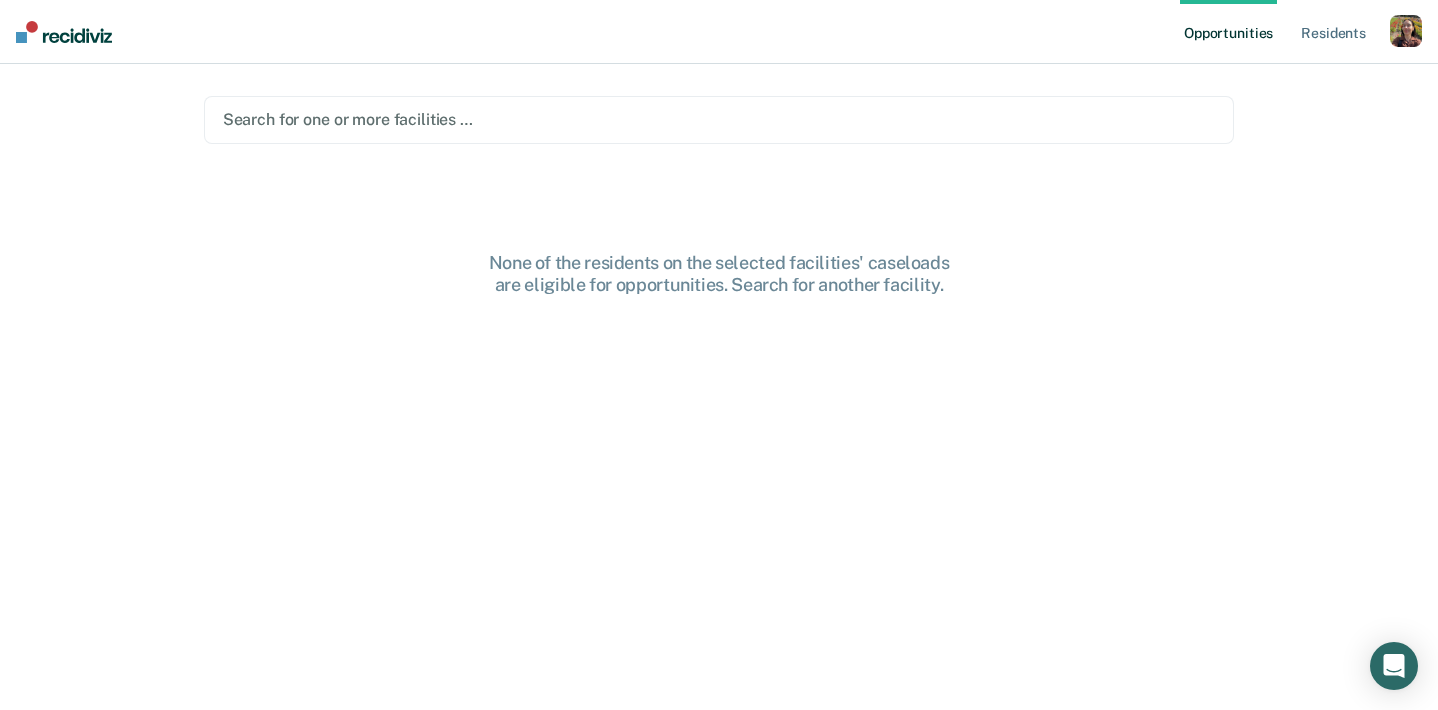 click at bounding box center [719, 119] 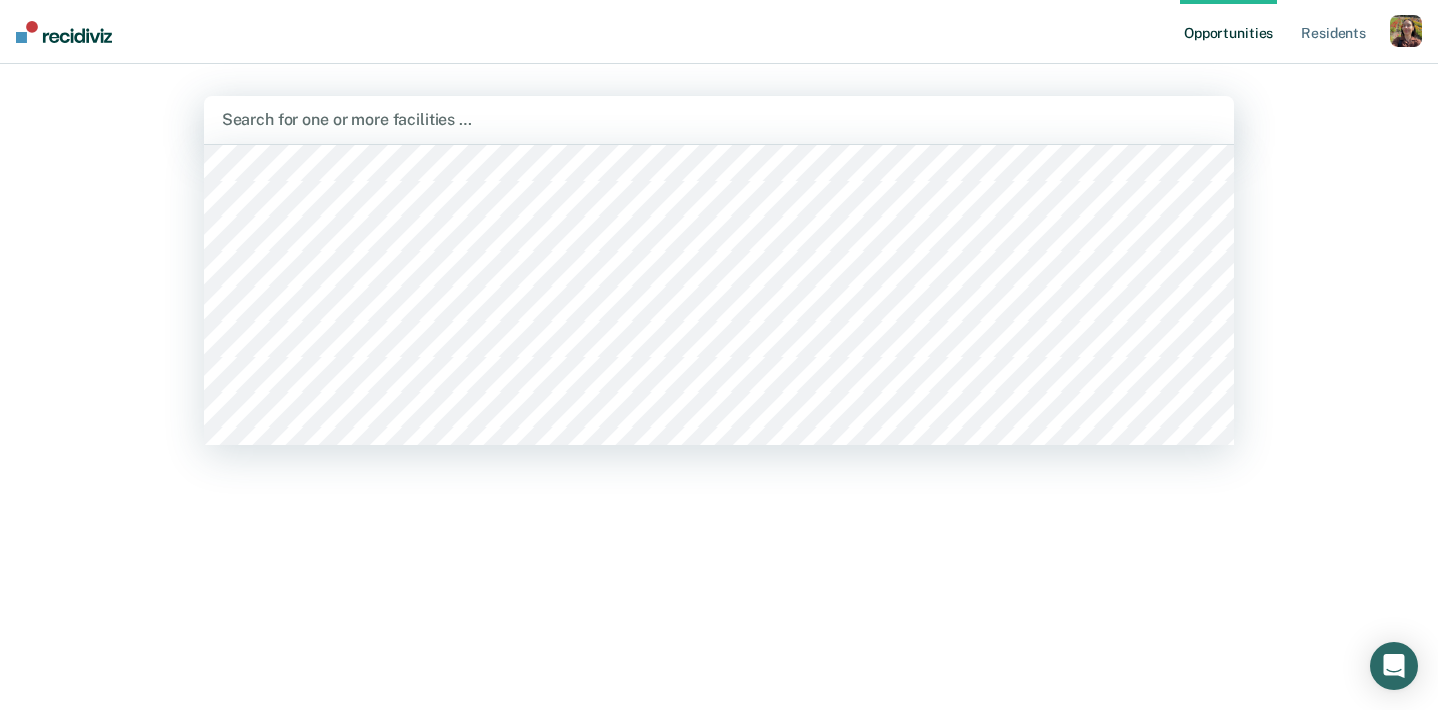 scroll, scrollTop: 71, scrollLeft: 0, axis: vertical 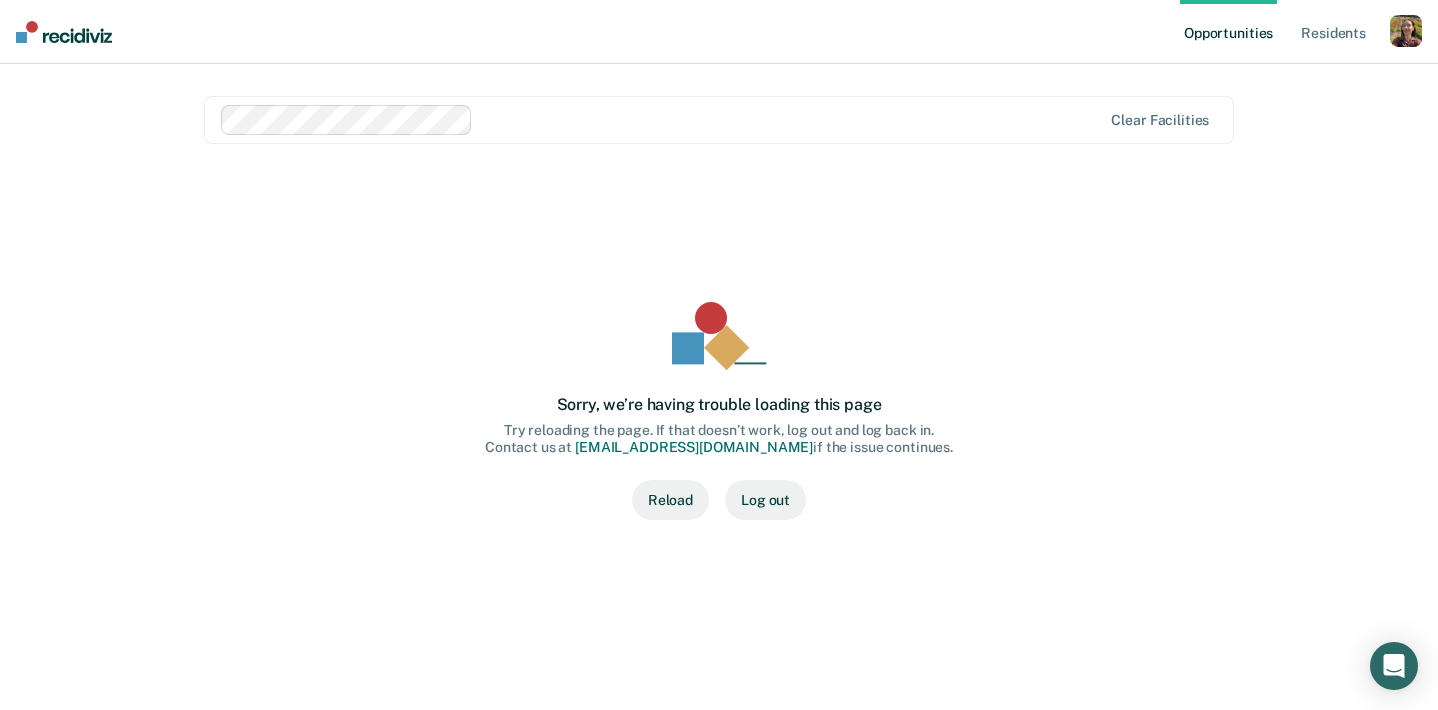 click on "Log out" at bounding box center (765, 500) 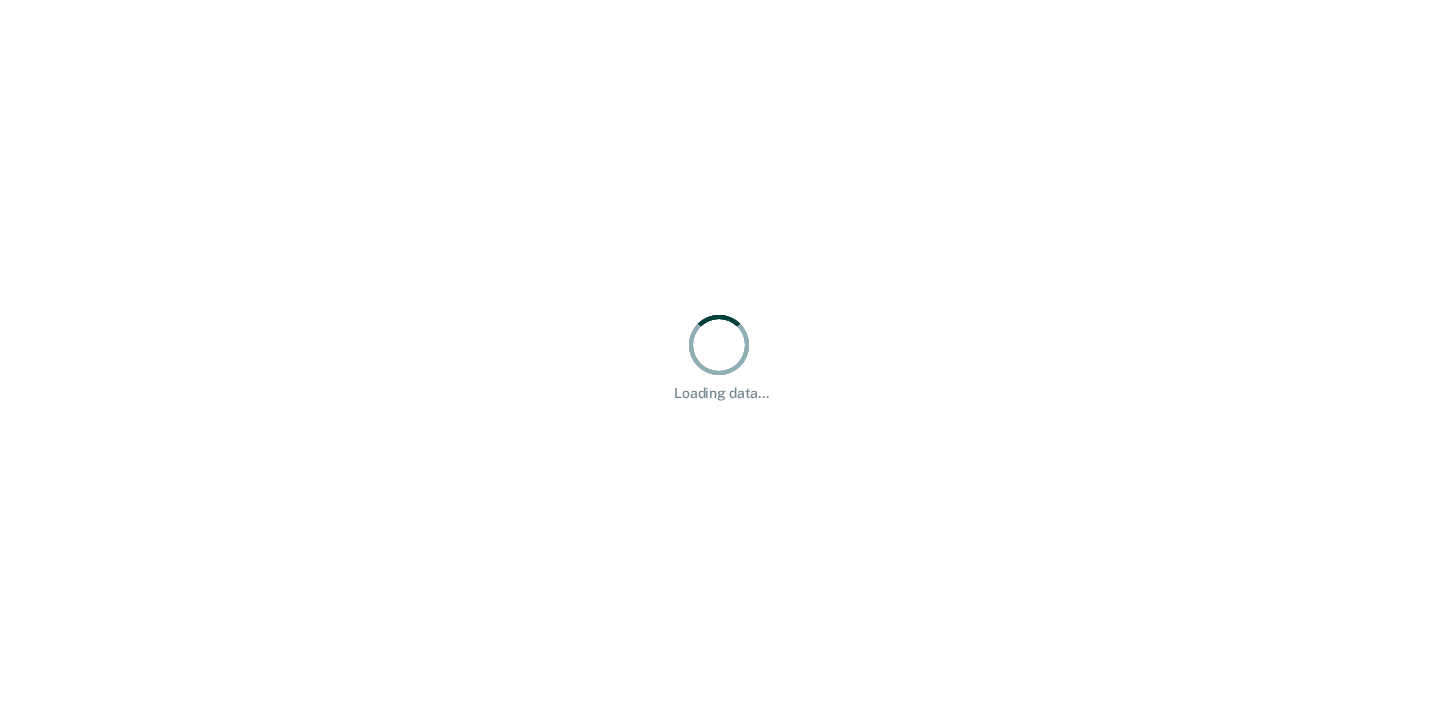 scroll, scrollTop: 0, scrollLeft: 0, axis: both 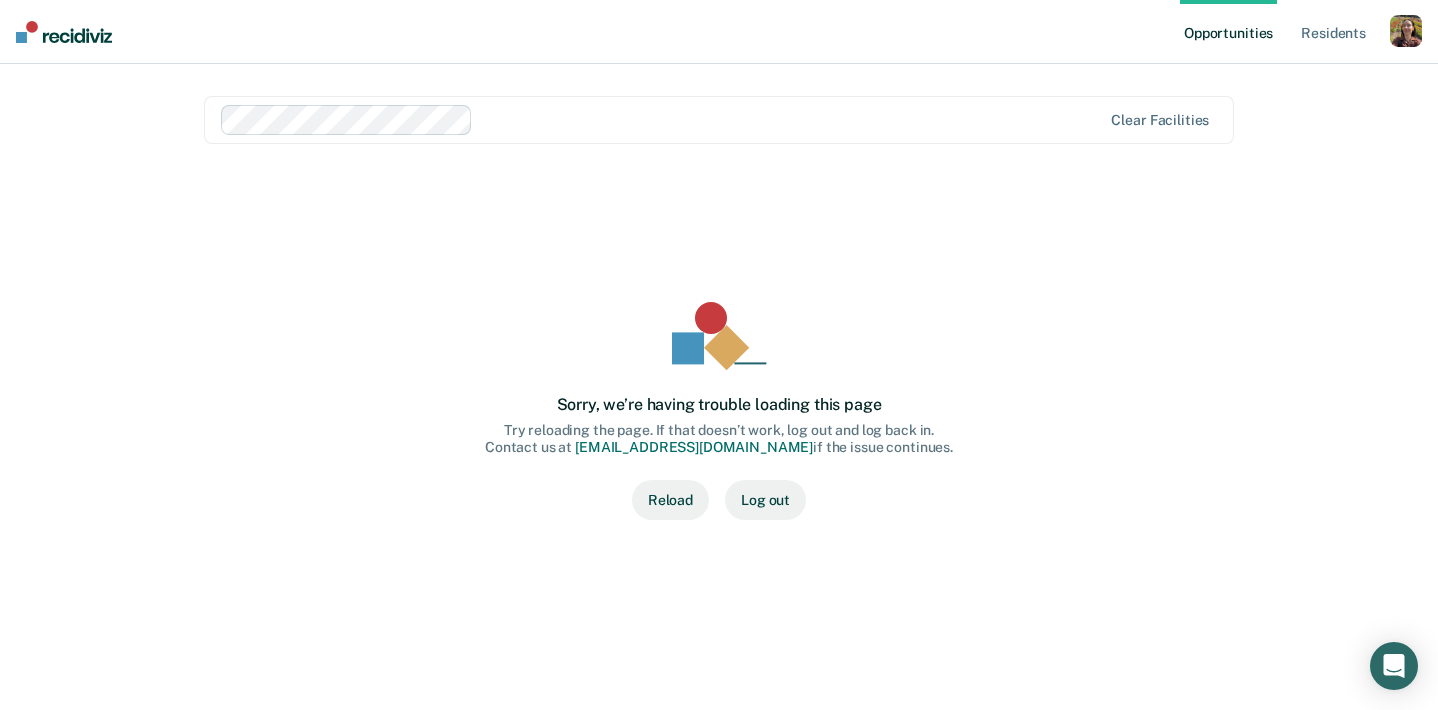 click on "Reload" at bounding box center [670, 500] 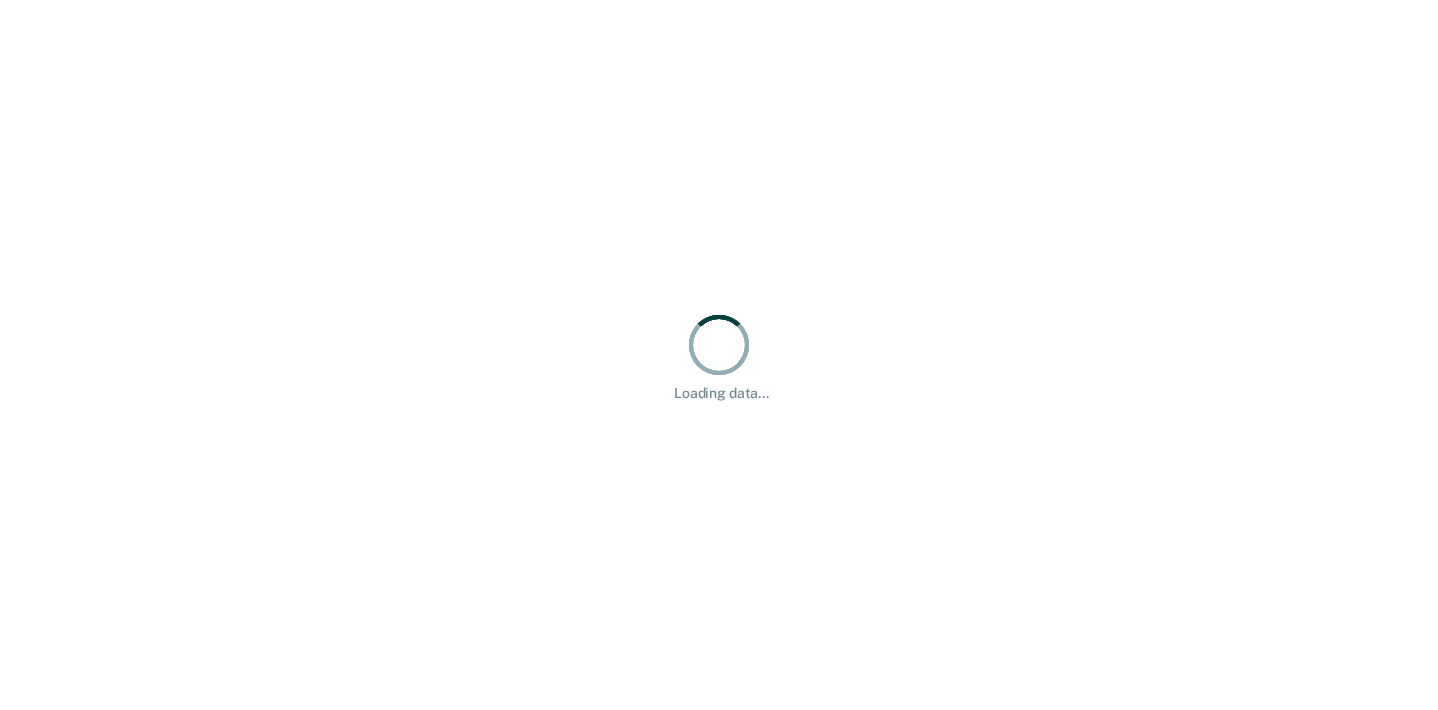 scroll, scrollTop: 0, scrollLeft: 0, axis: both 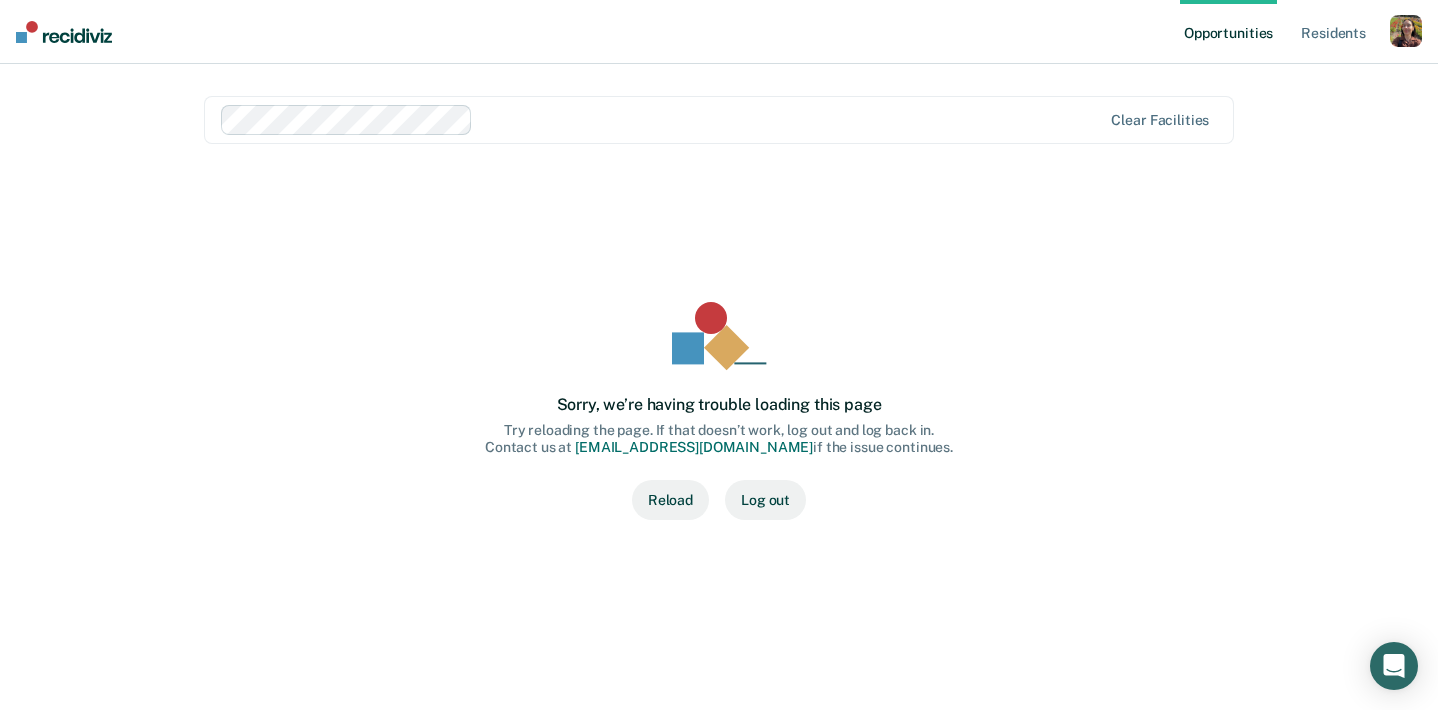 click on "Log out" at bounding box center [765, 500] 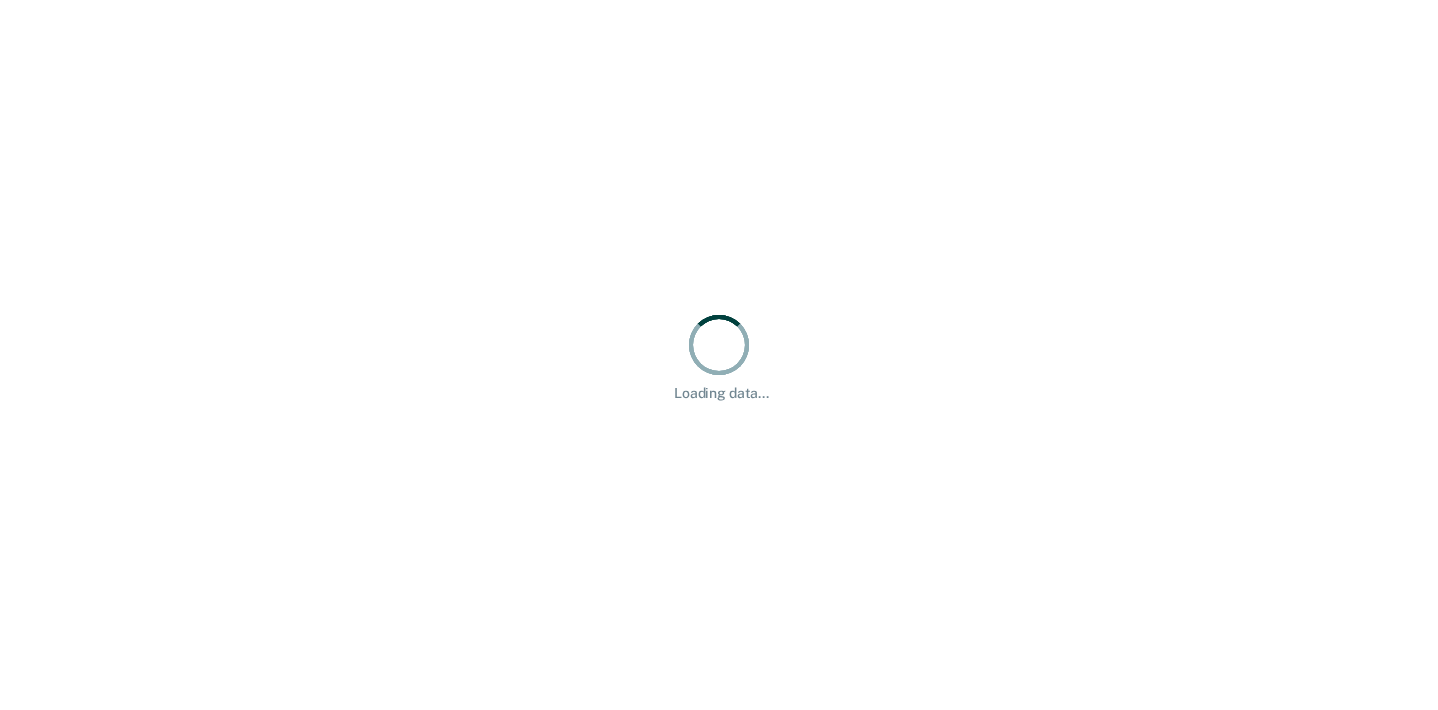 scroll, scrollTop: 0, scrollLeft: 0, axis: both 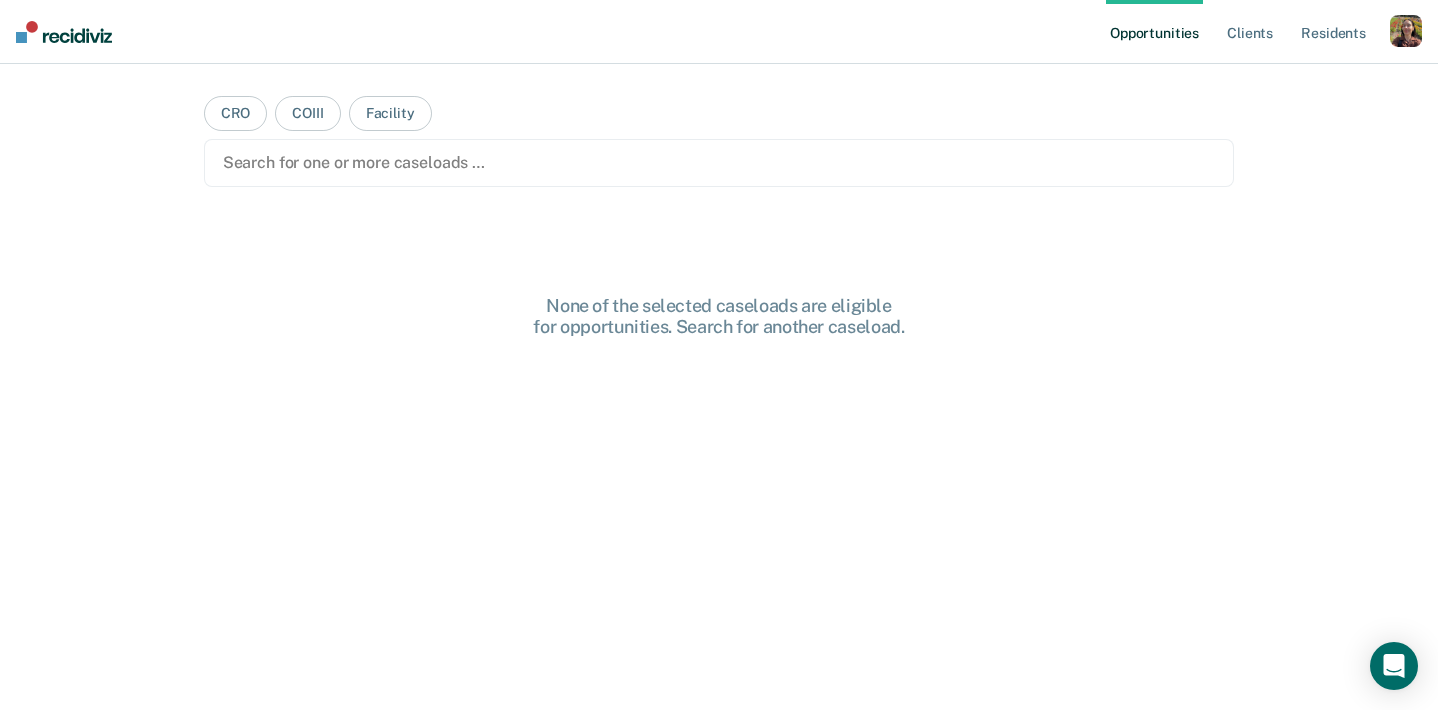 click at bounding box center (1406, 31) 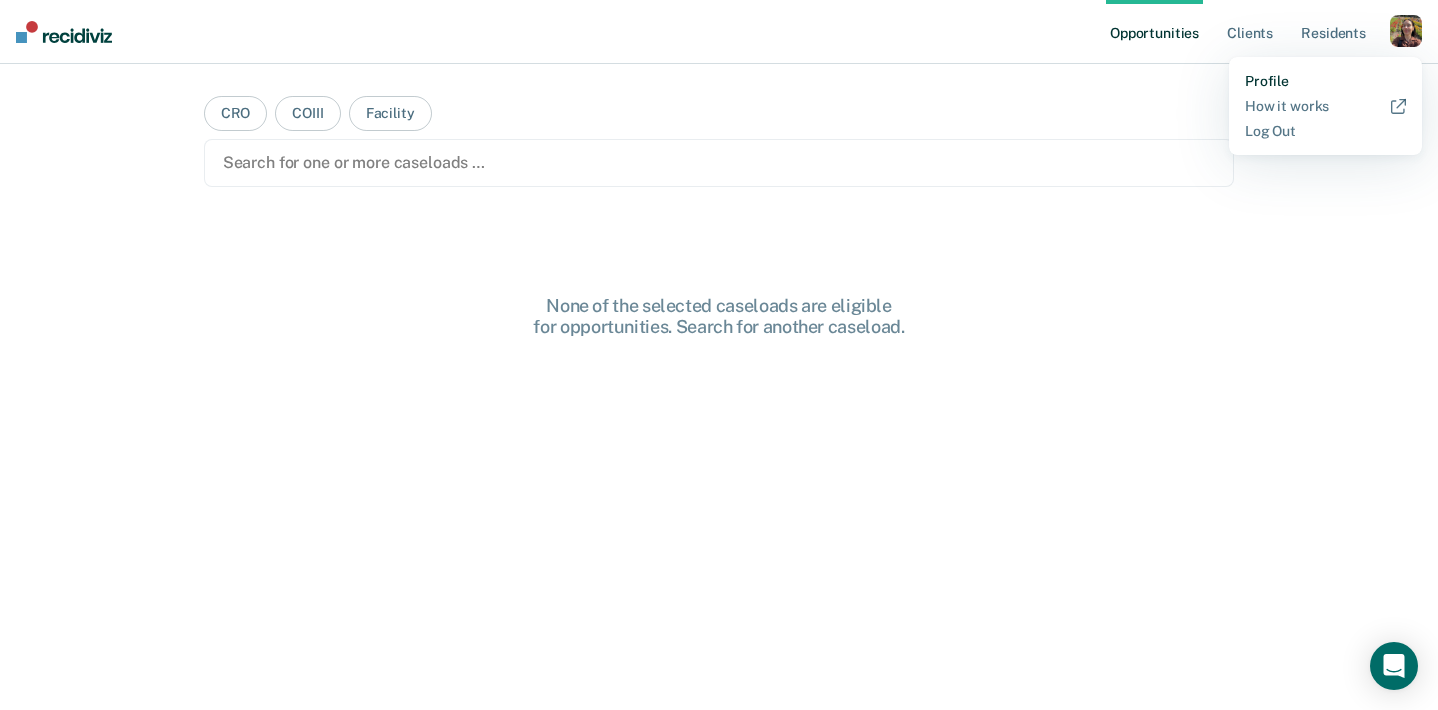 click on "Profile" at bounding box center [1325, 81] 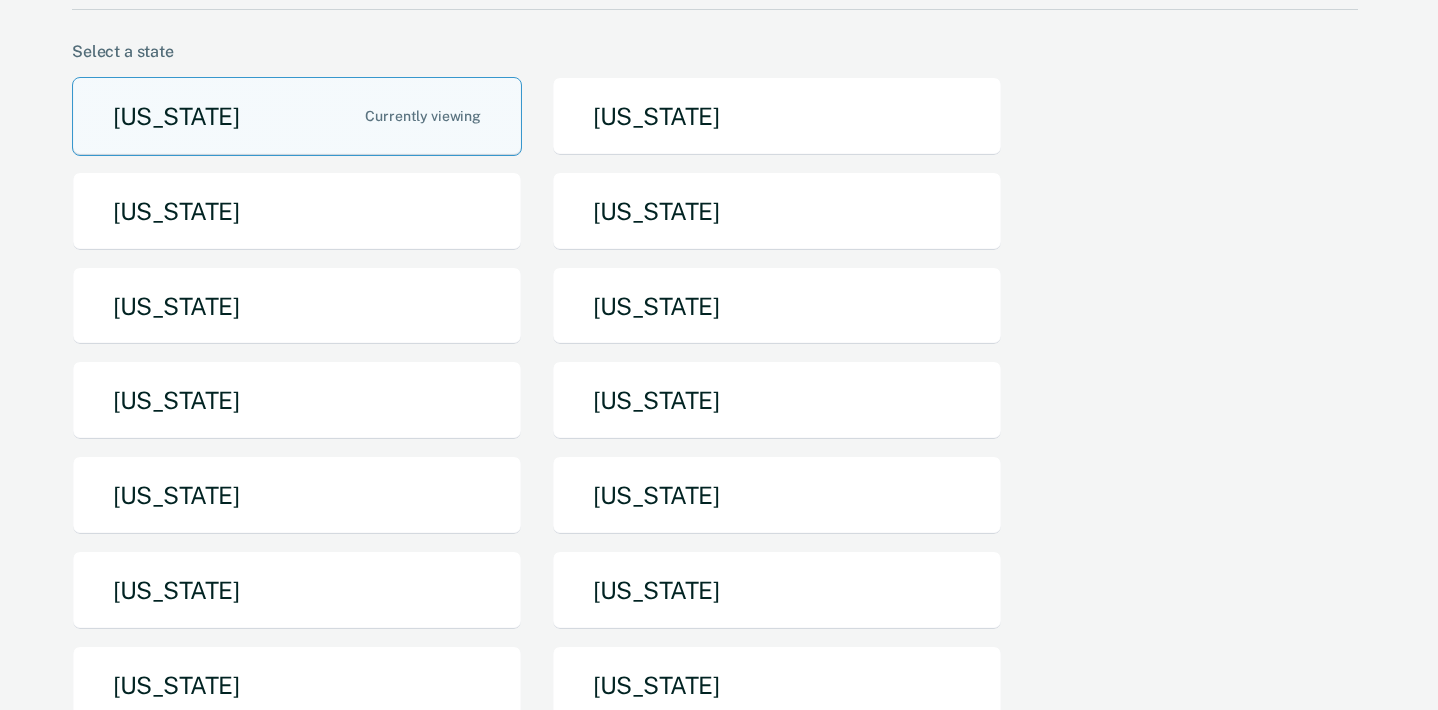 scroll, scrollTop: 165, scrollLeft: 0, axis: vertical 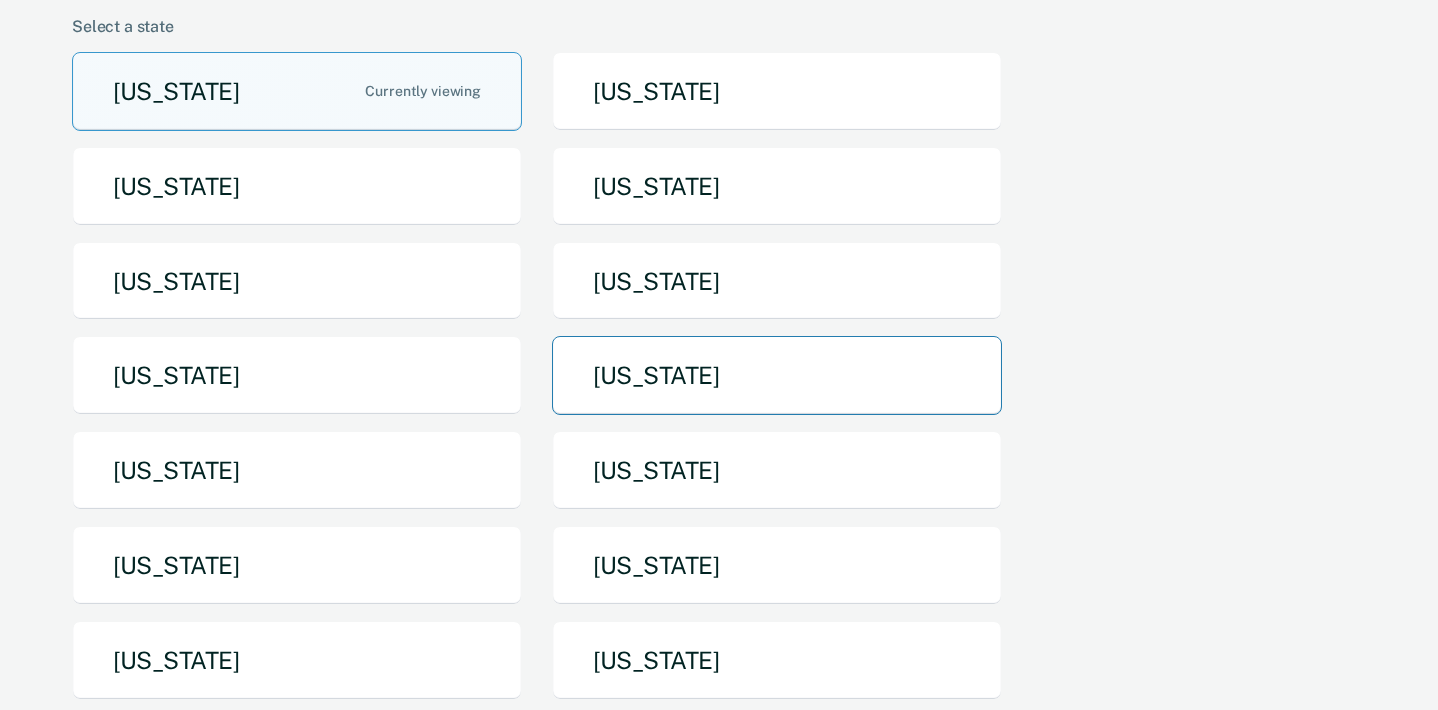 click on "Missouri" at bounding box center [777, 375] 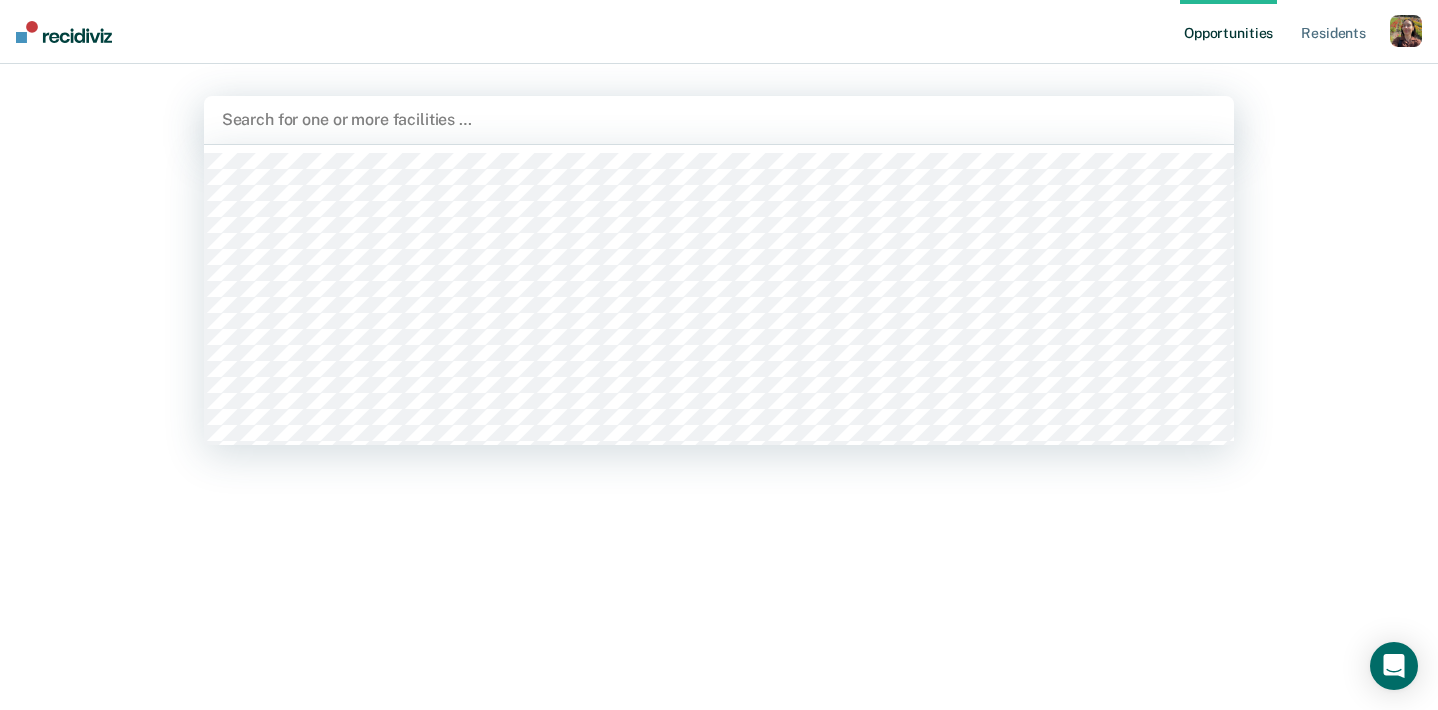 click at bounding box center (719, 119) 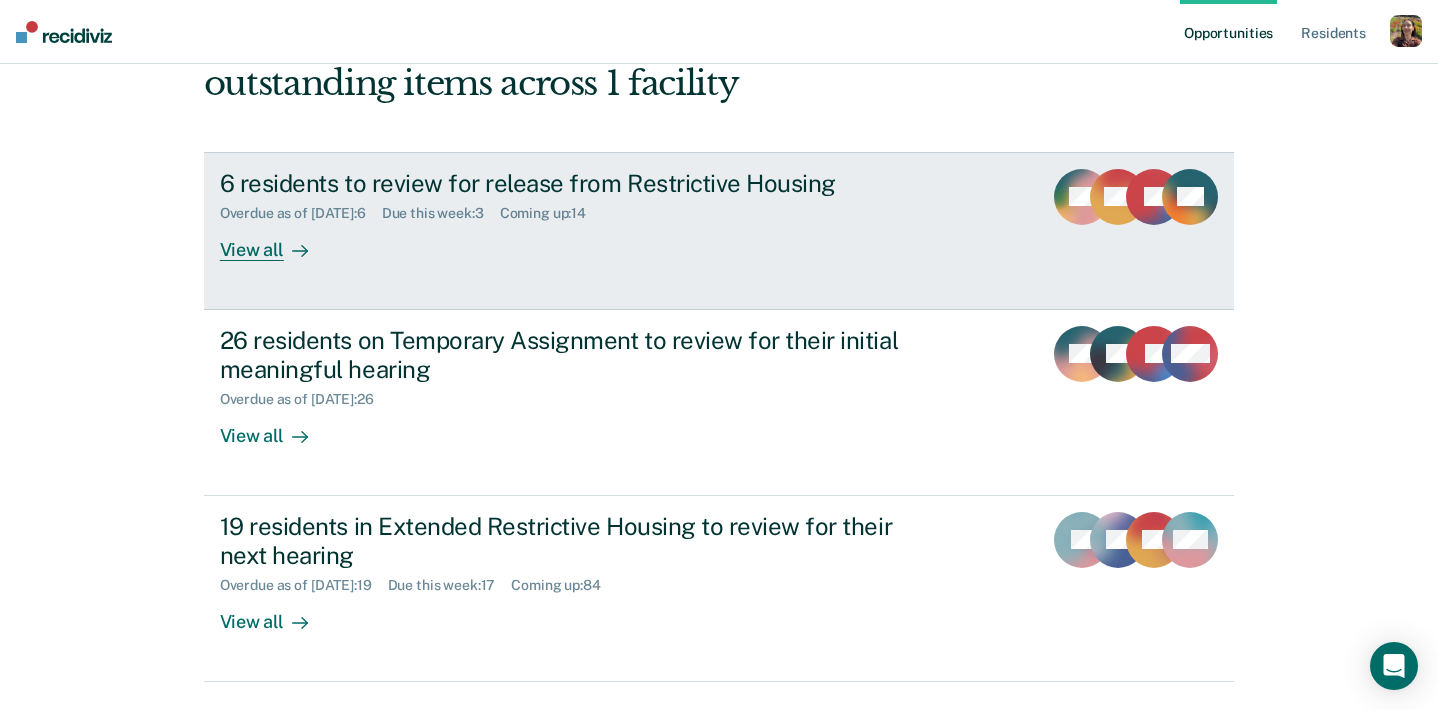 scroll, scrollTop: 198, scrollLeft: 0, axis: vertical 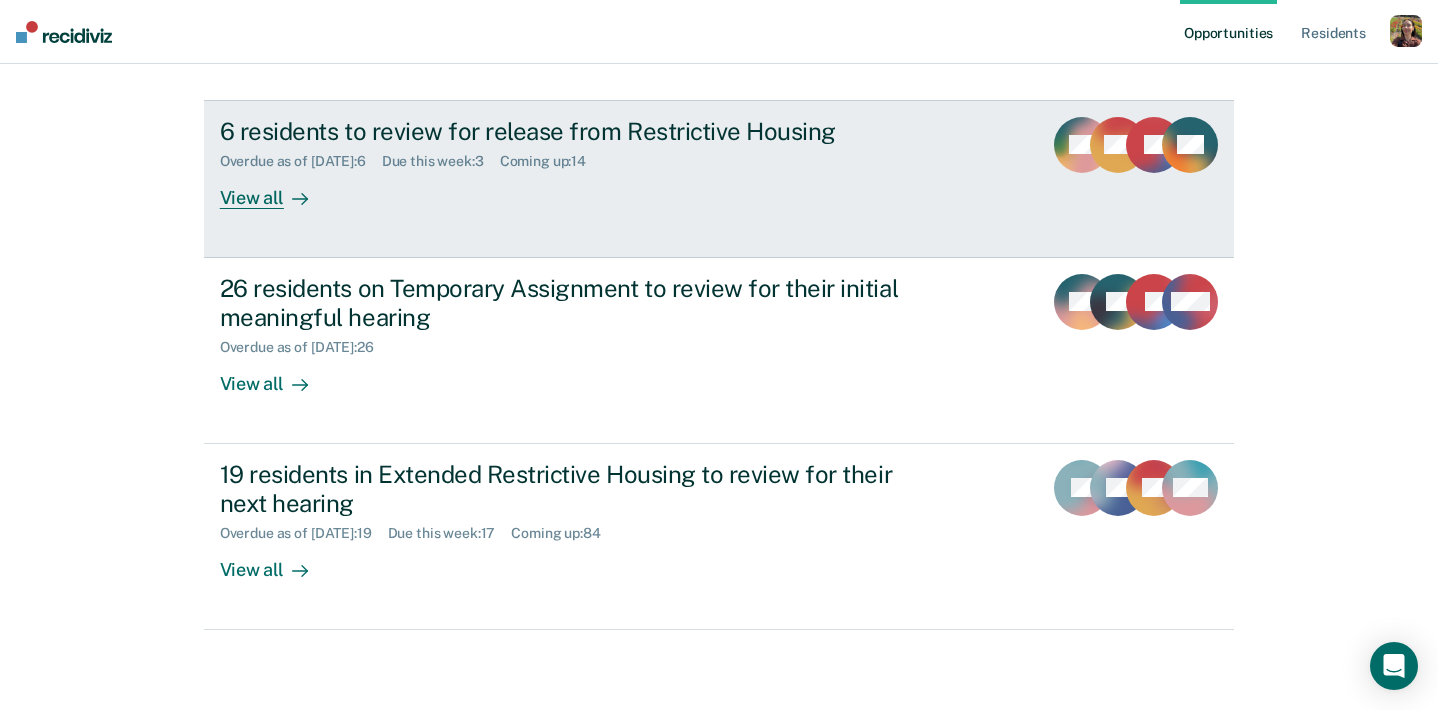 click on "View all" at bounding box center [276, 189] 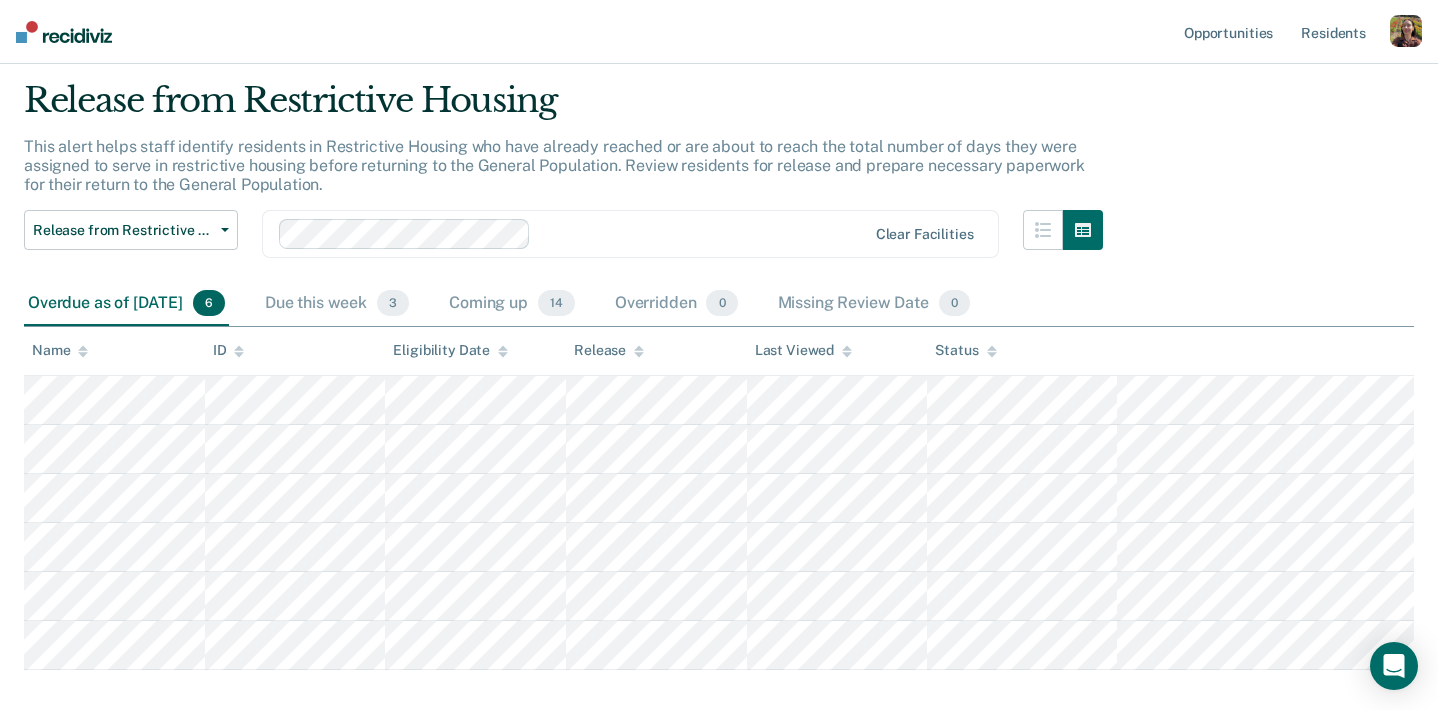 scroll, scrollTop: 54, scrollLeft: 0, axis: vertical 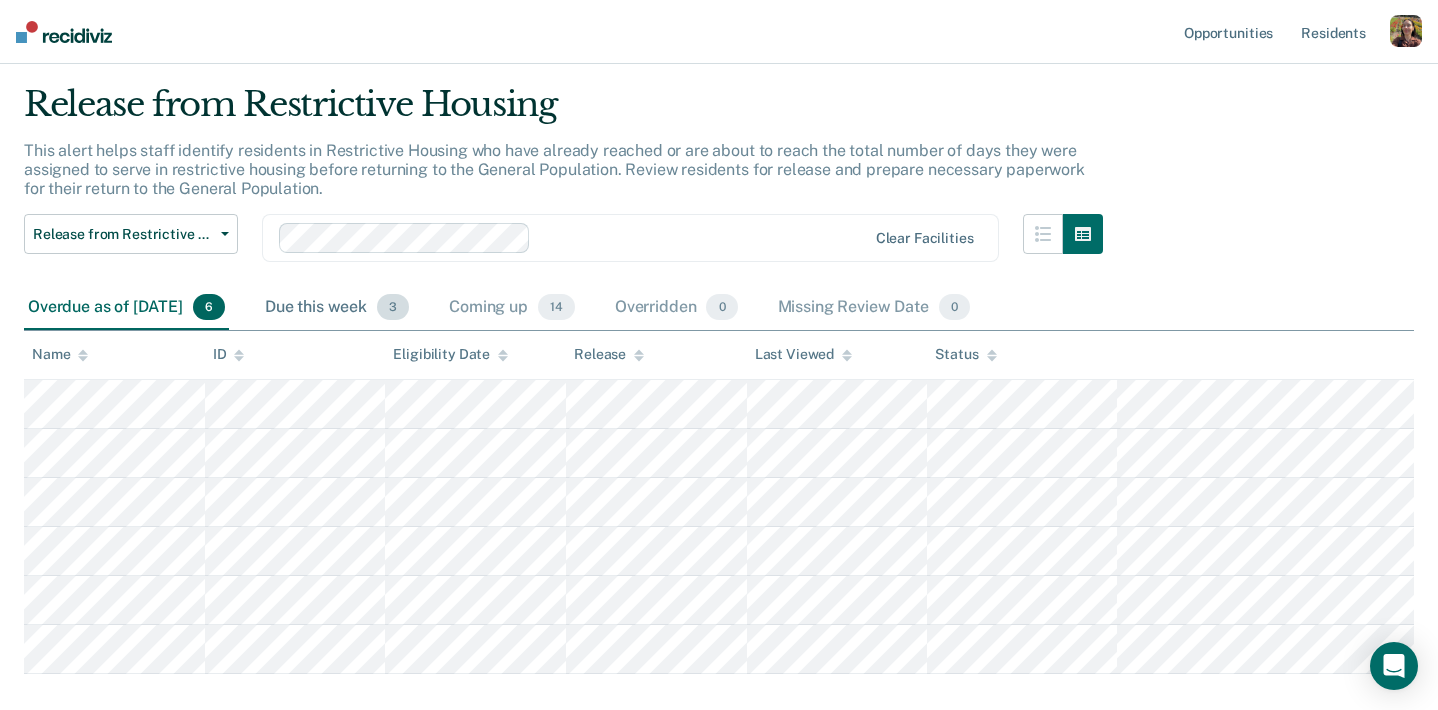 click on "Due this week 3" at bounding box center (337, 308) 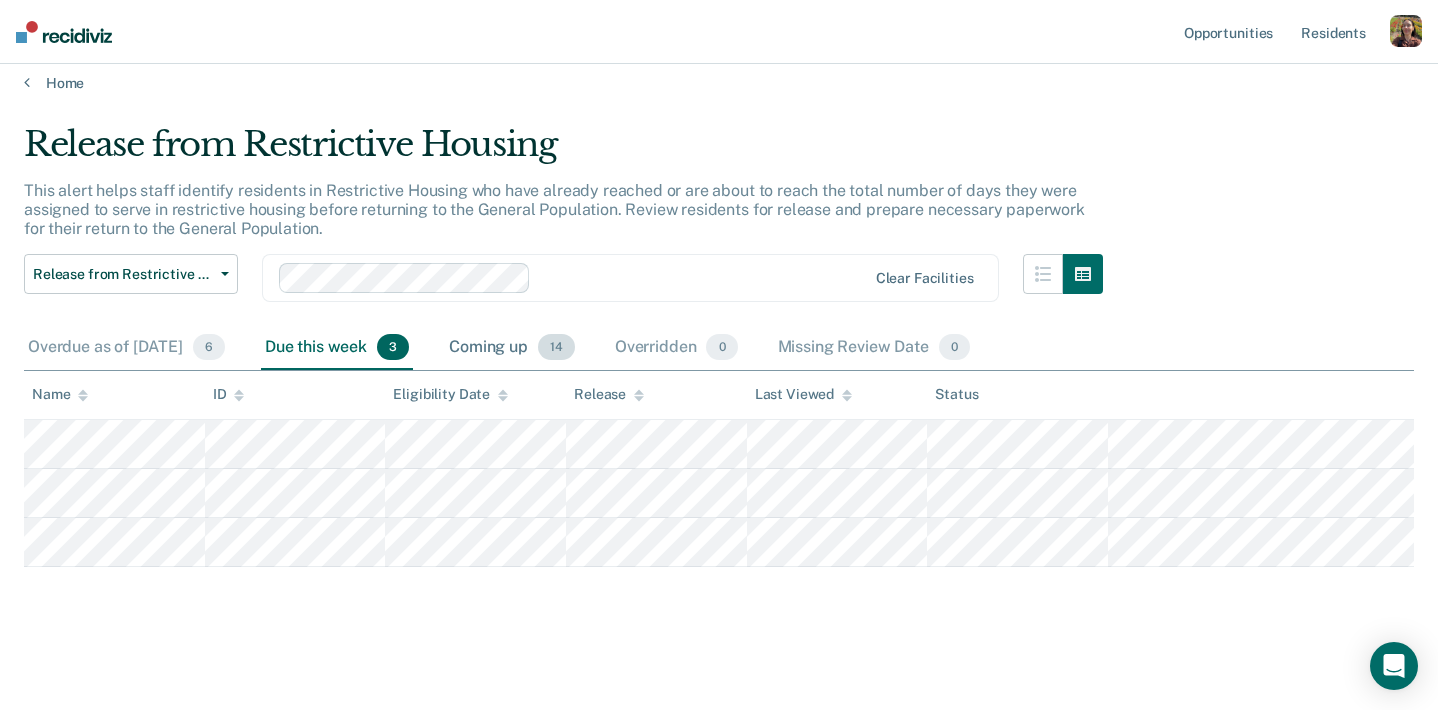 click on "Coming up 14" at bounding box center (512, 348) 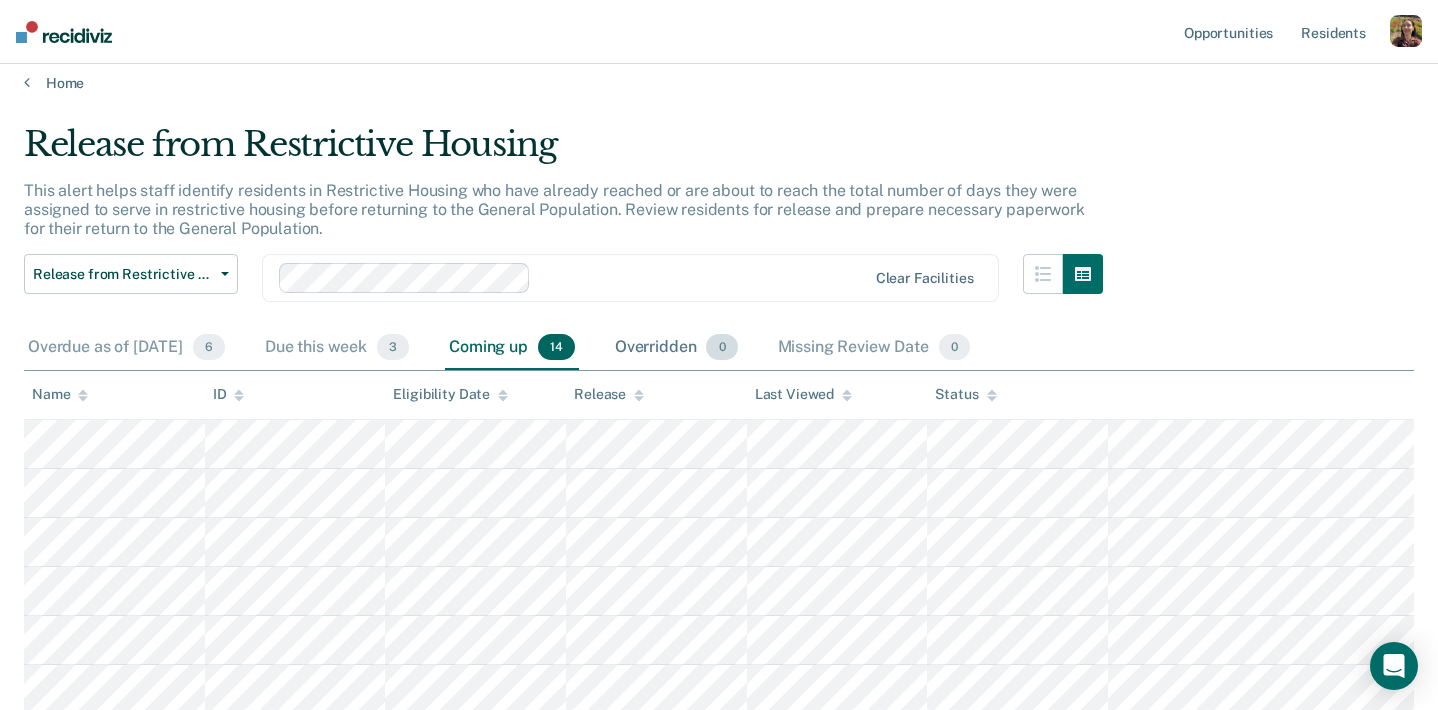 click on "Overridden 0" at bounding box center [676, 348] 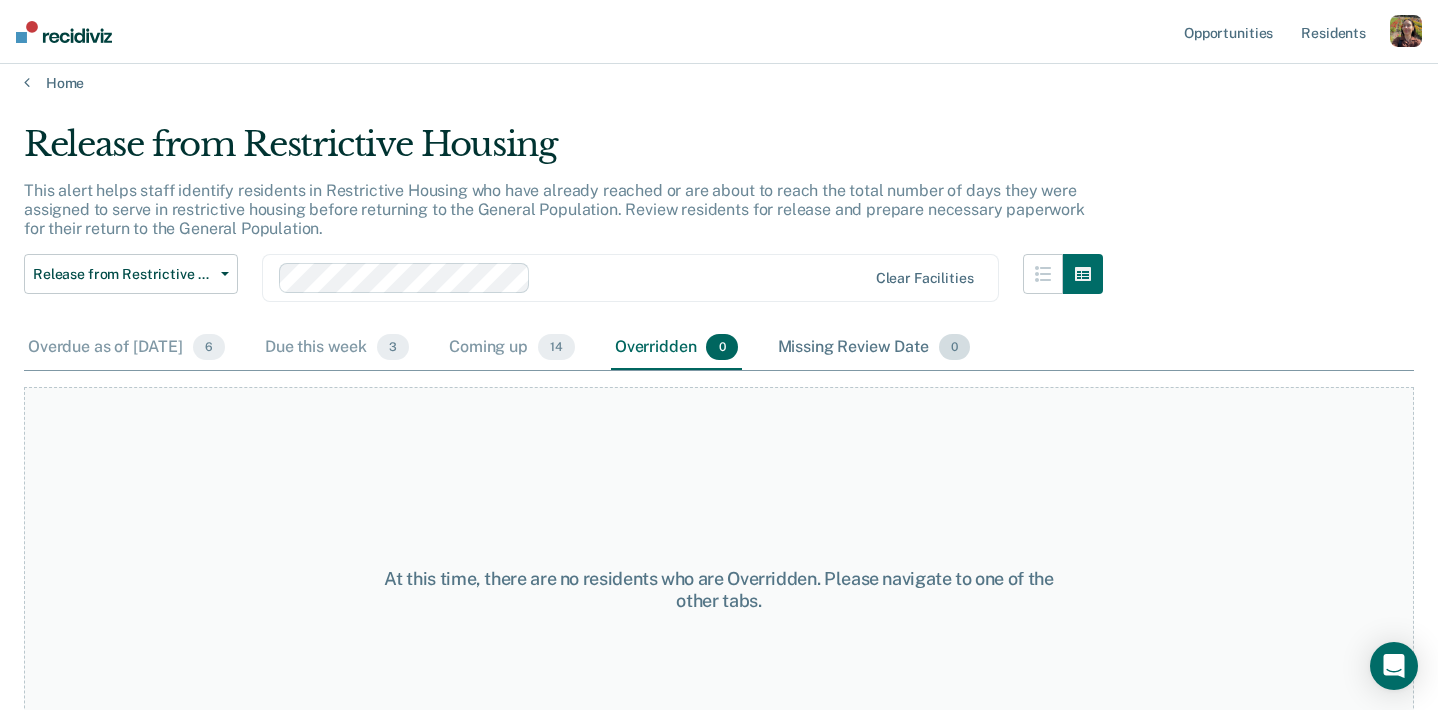 click on "Missing Review Date 0" at bounding box center (874, 348) 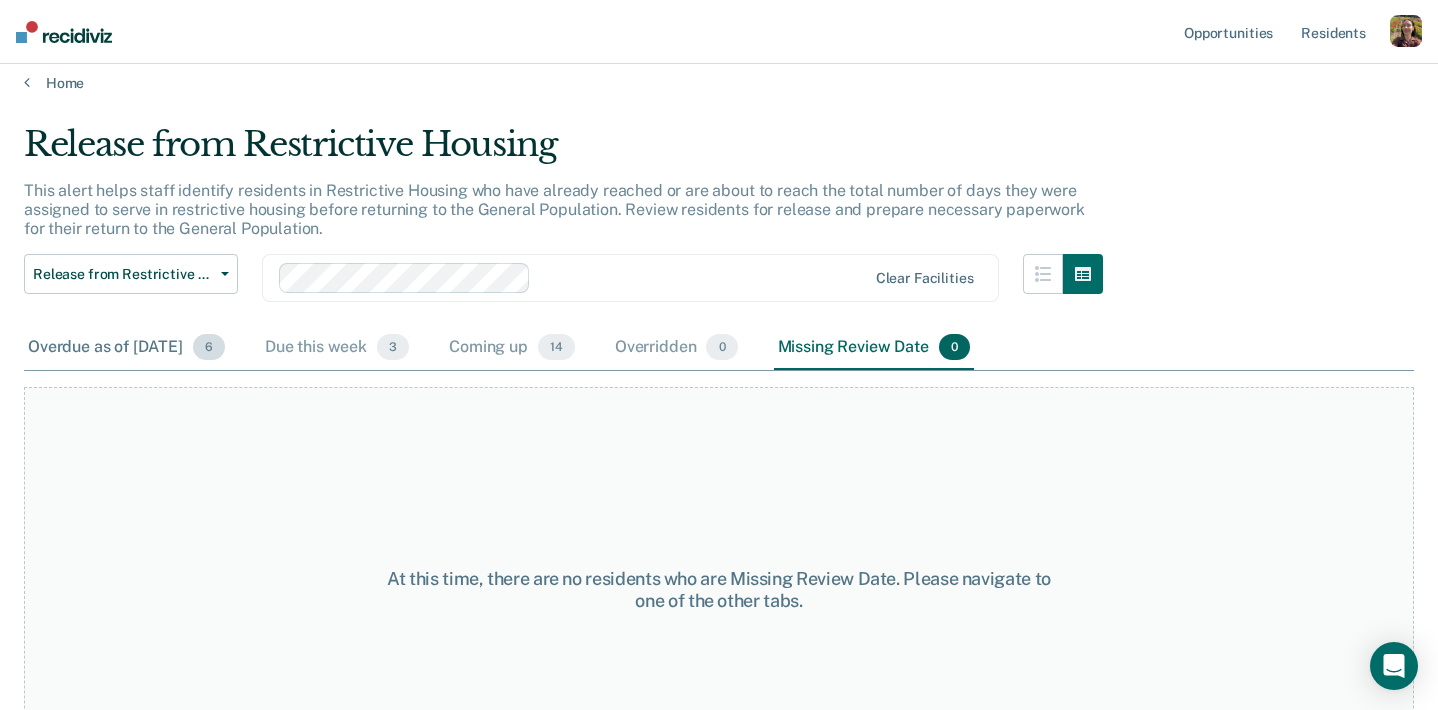 click on "Overdue as of Jul 7, 2025 6" at bounding box center [126, 348] 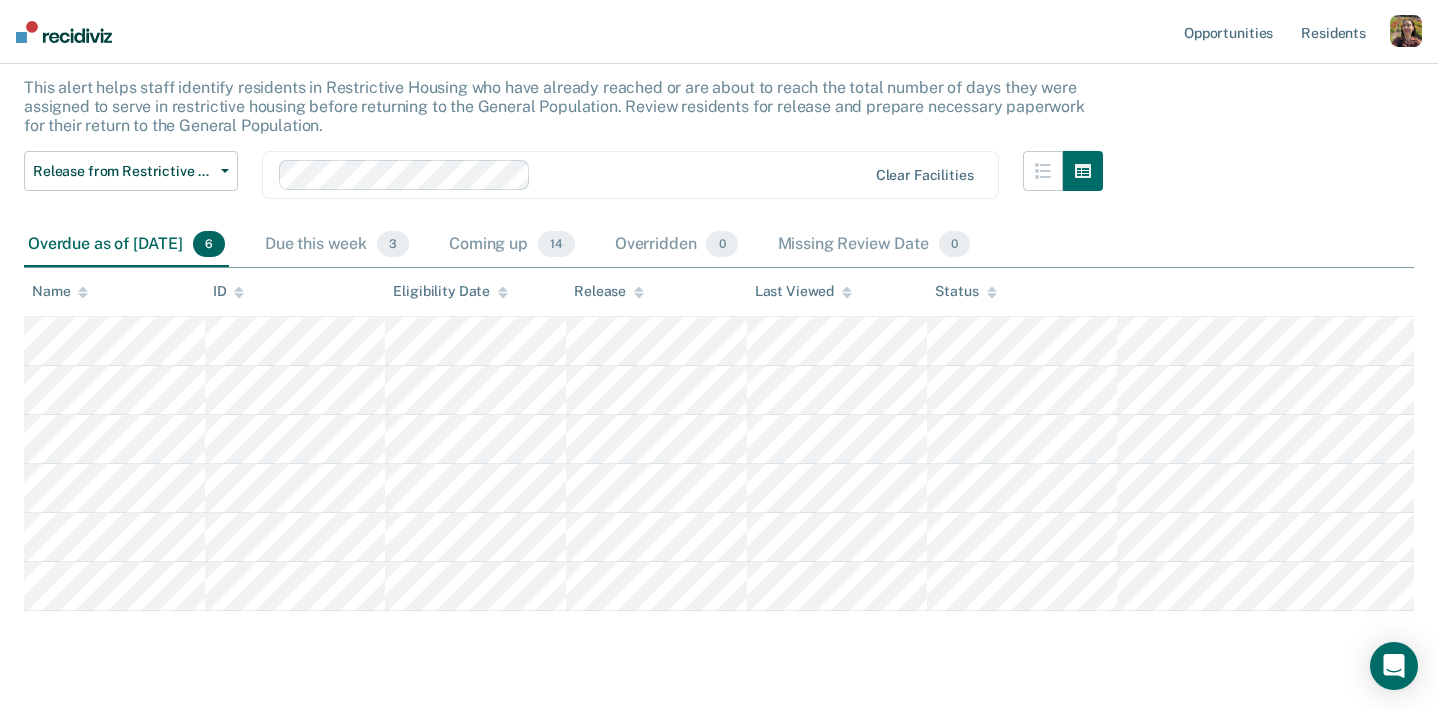 scroll, scrollTop: 101, scrollLeft: 0, axis: vertical 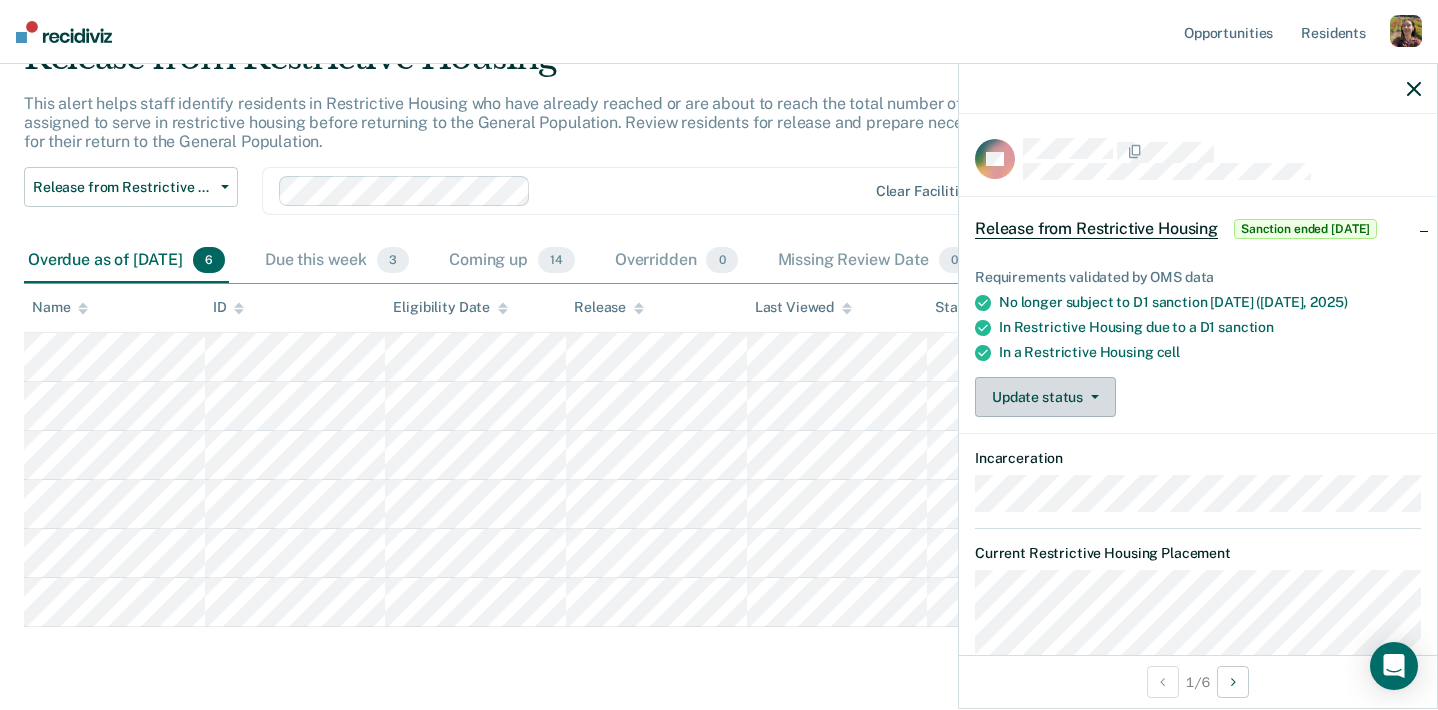 click on "Update status" at bounding box center [1045, 397] 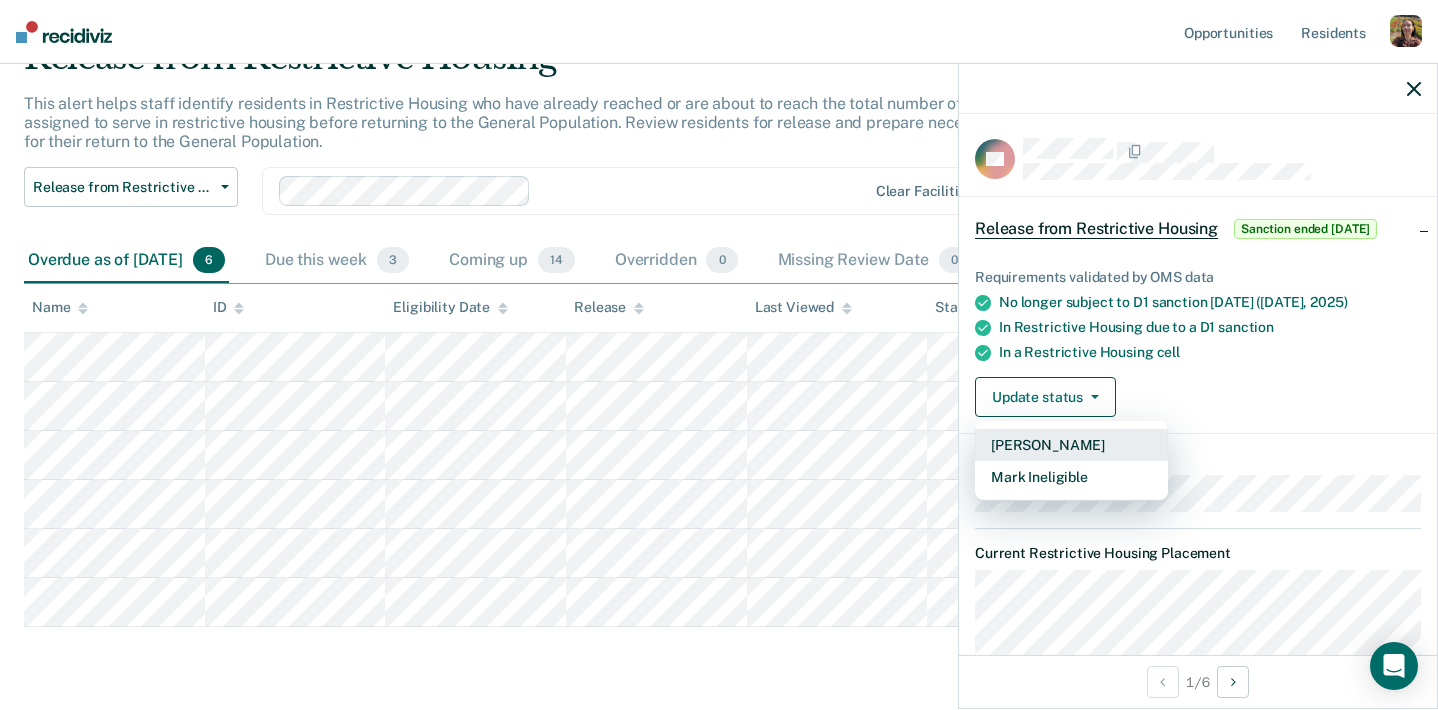 type 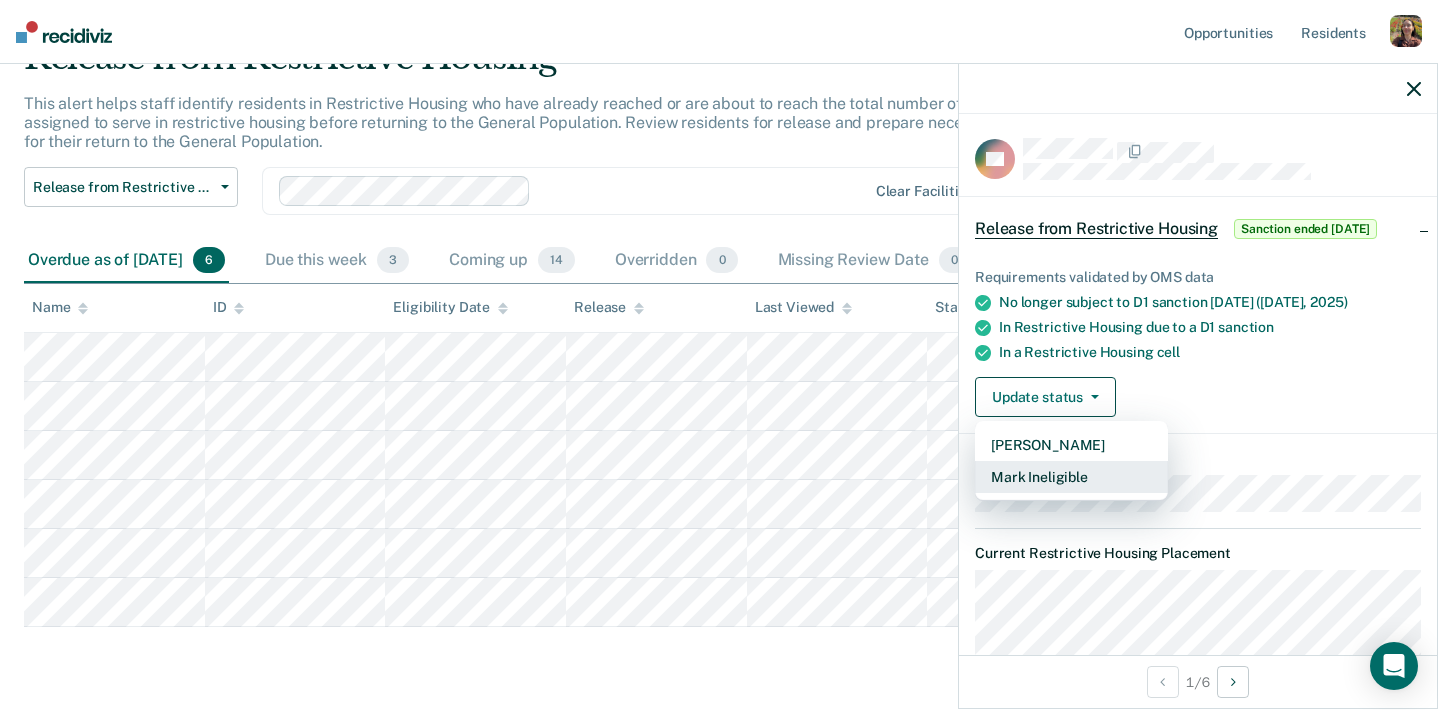click on "Mark Ineligible" at bounding box center [1071, 477] 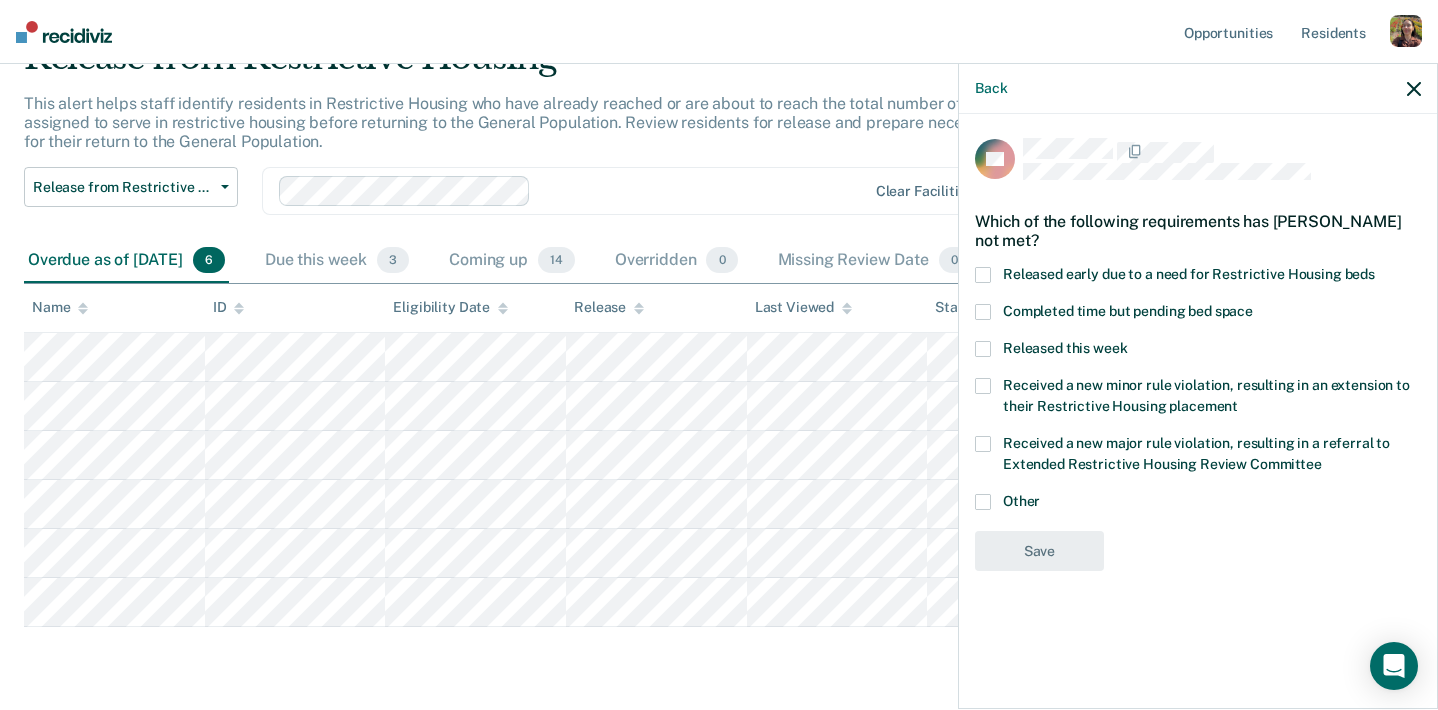 click 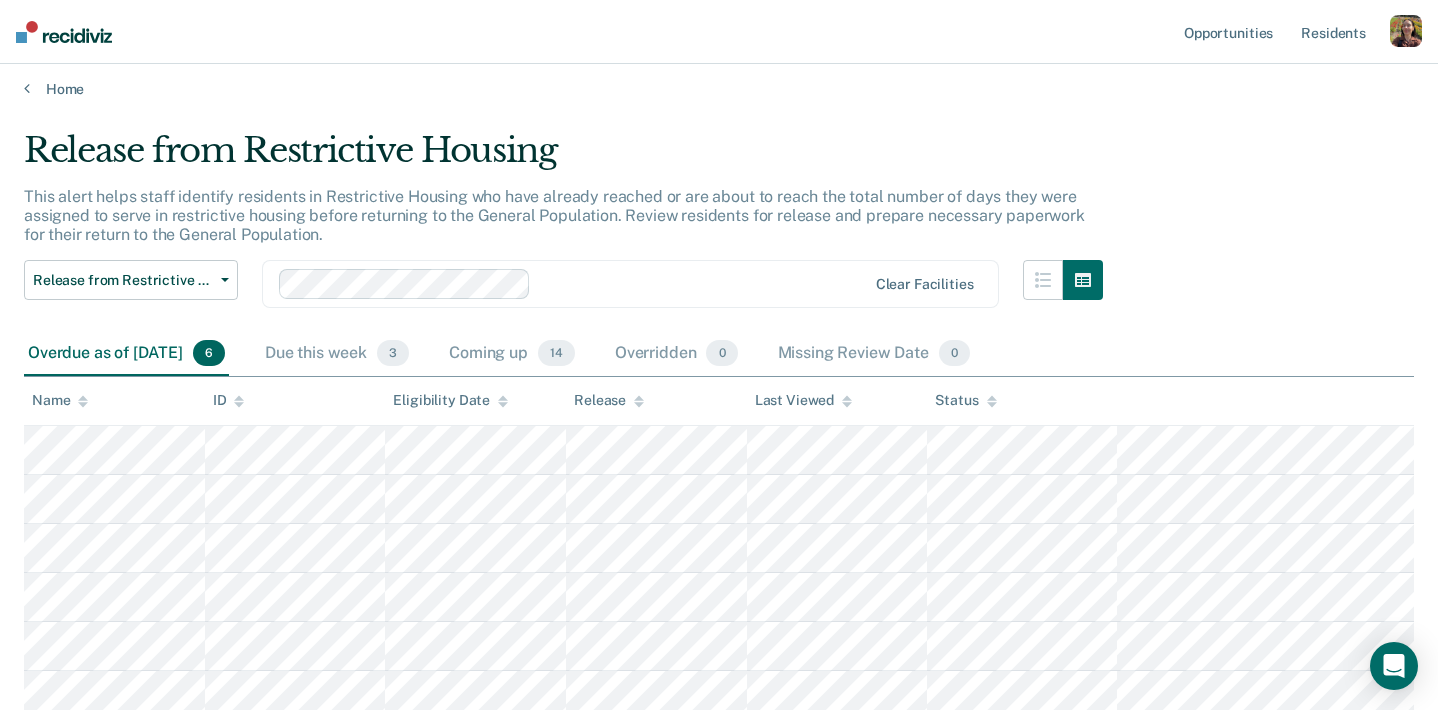 scroll, scrollTop: 0, scrollLeft: 0, axis: both 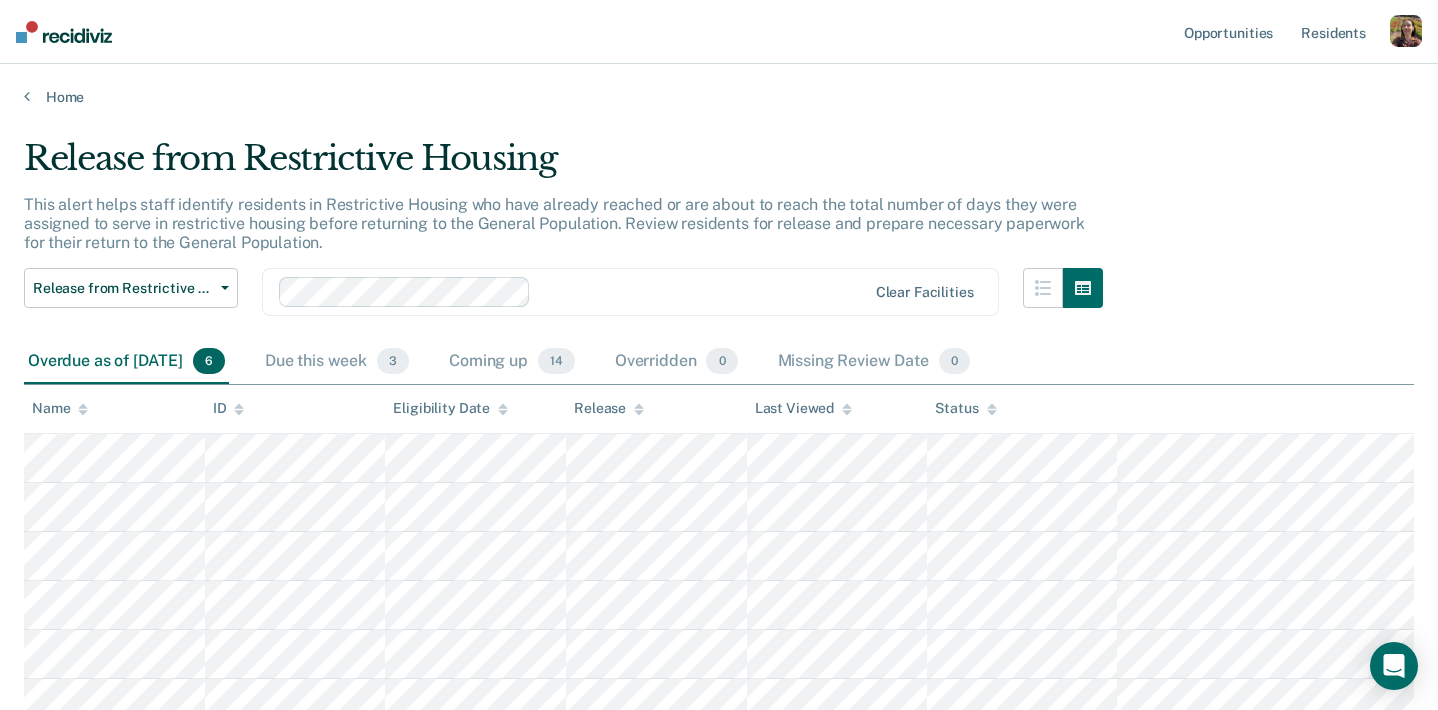click on "Home" at bounding box center [719, 85] 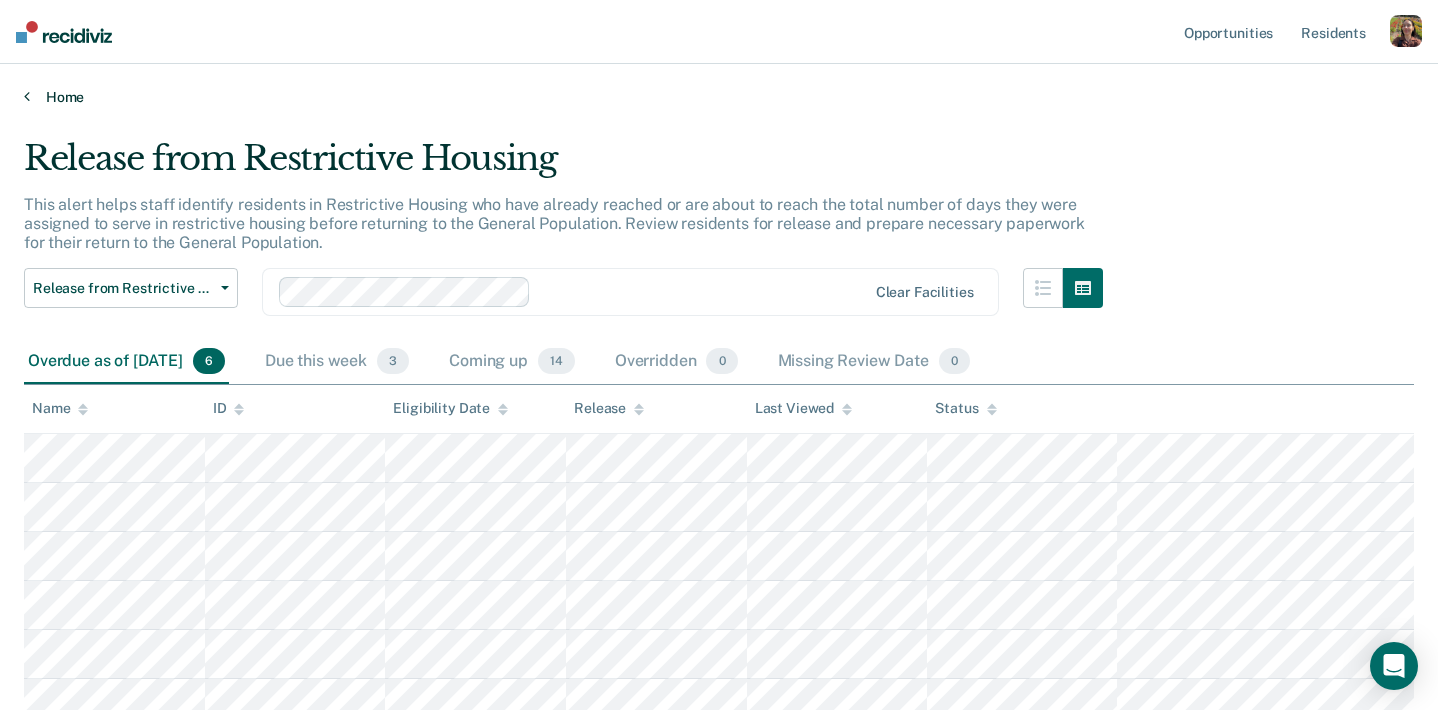 click on "Home" at bounding box center (719, 97) 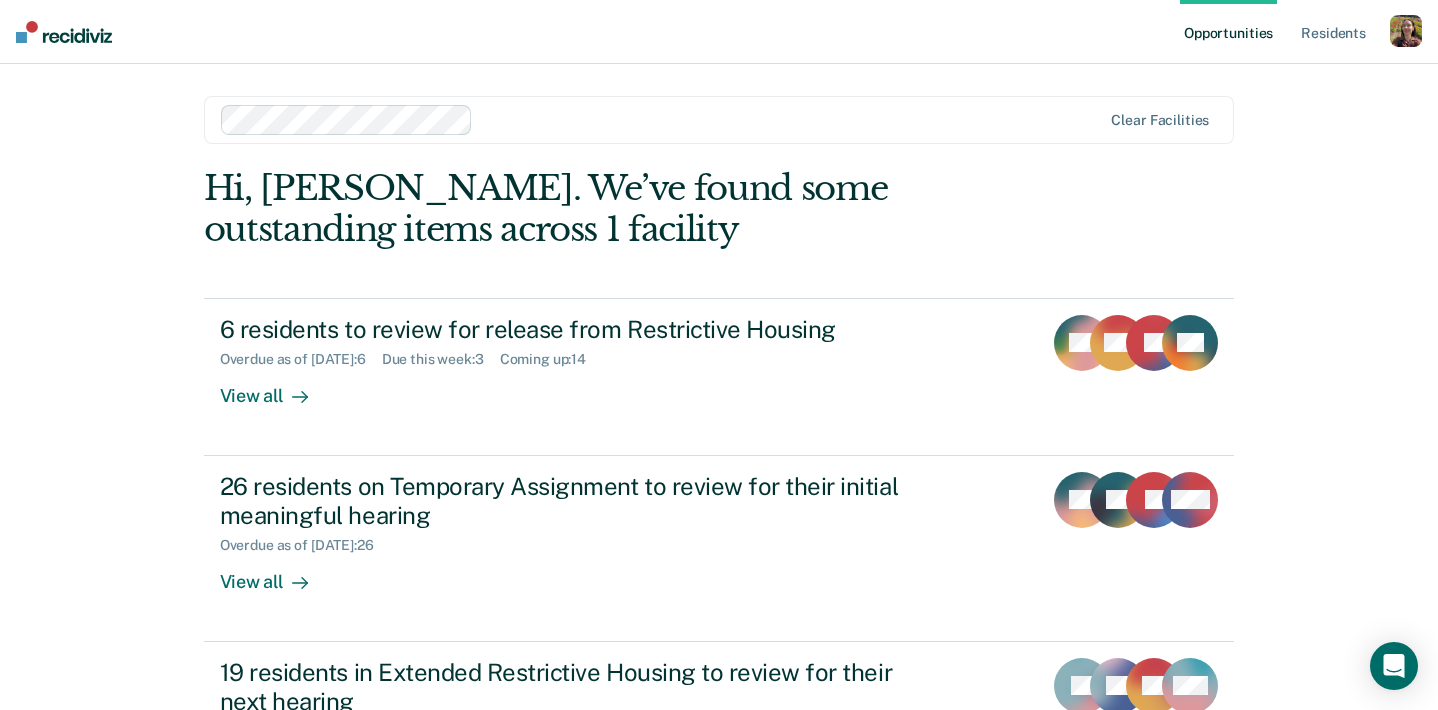 click at bounding box center [1406, 31] 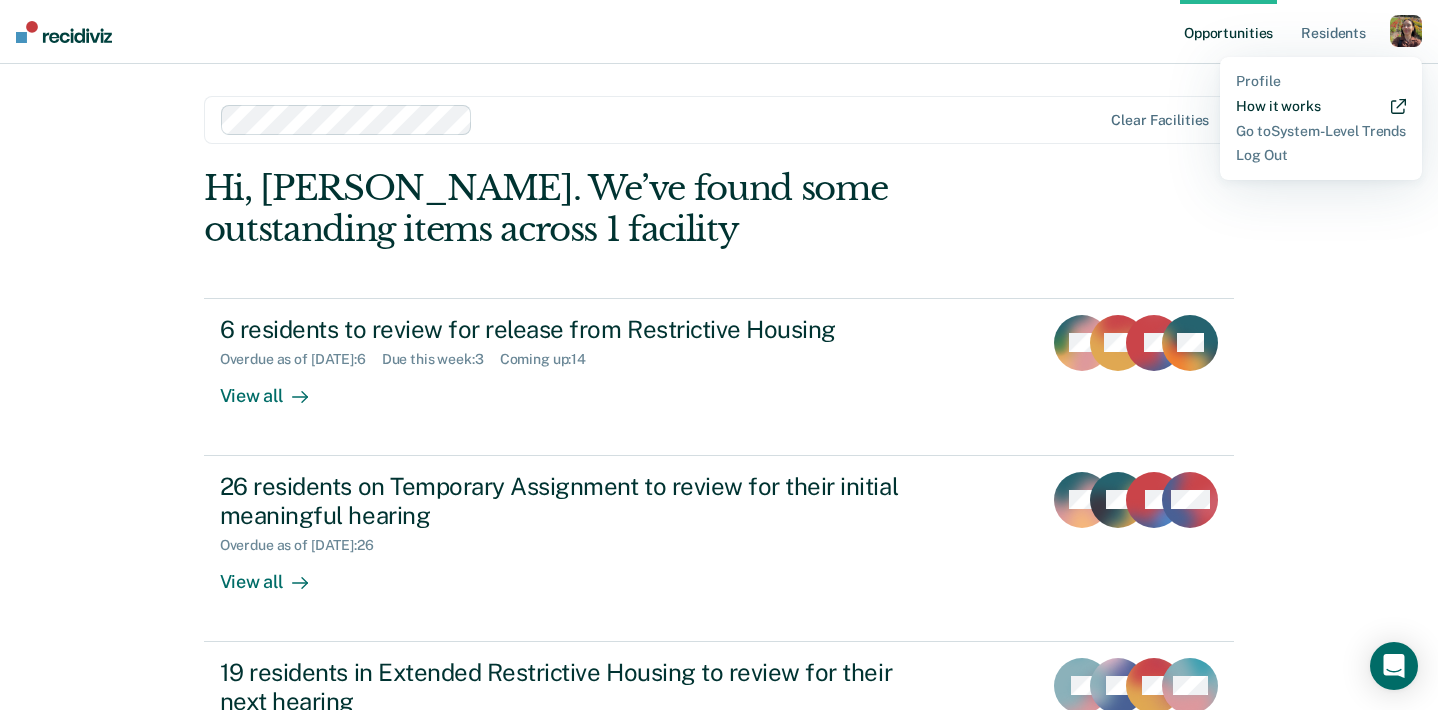 click on "How it works" at bounding box center [1321, 106] 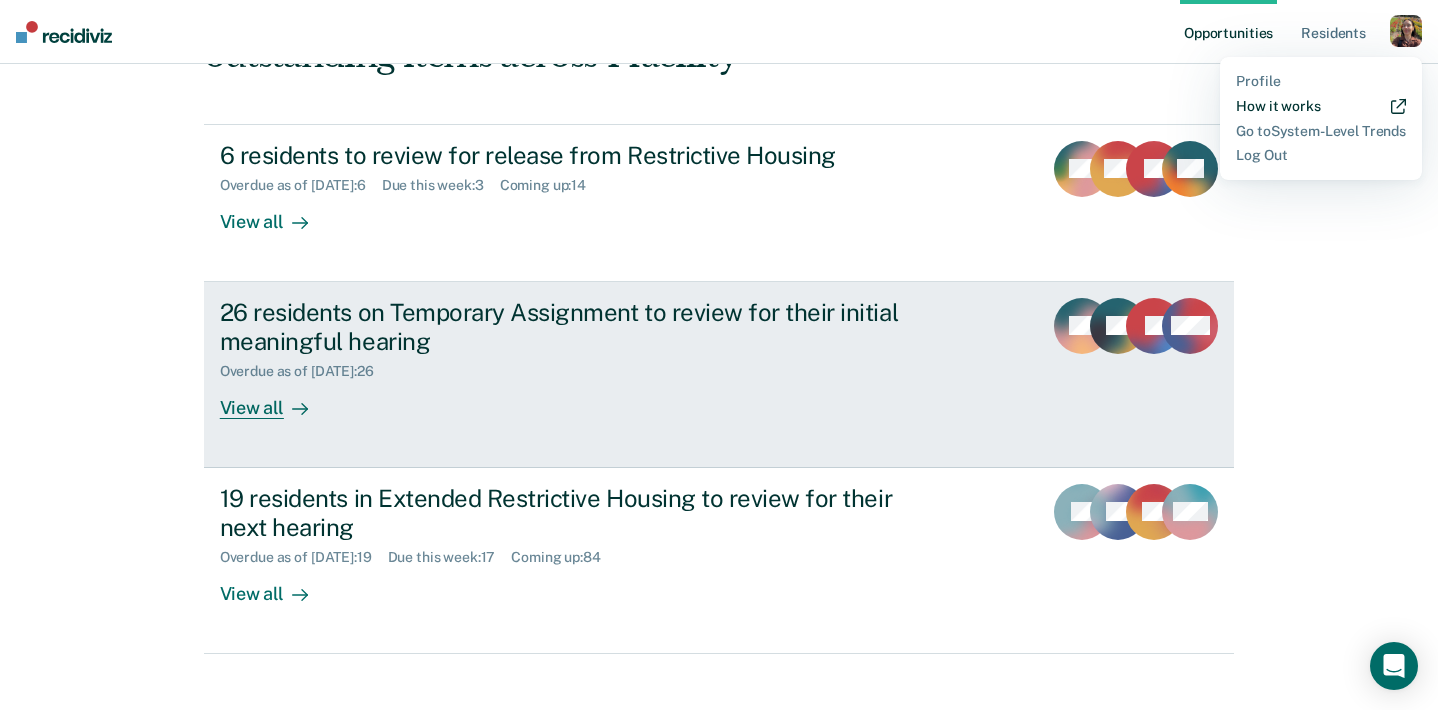 scroll, scrollTop: 198, scrollLeft: 0, axis: vertical 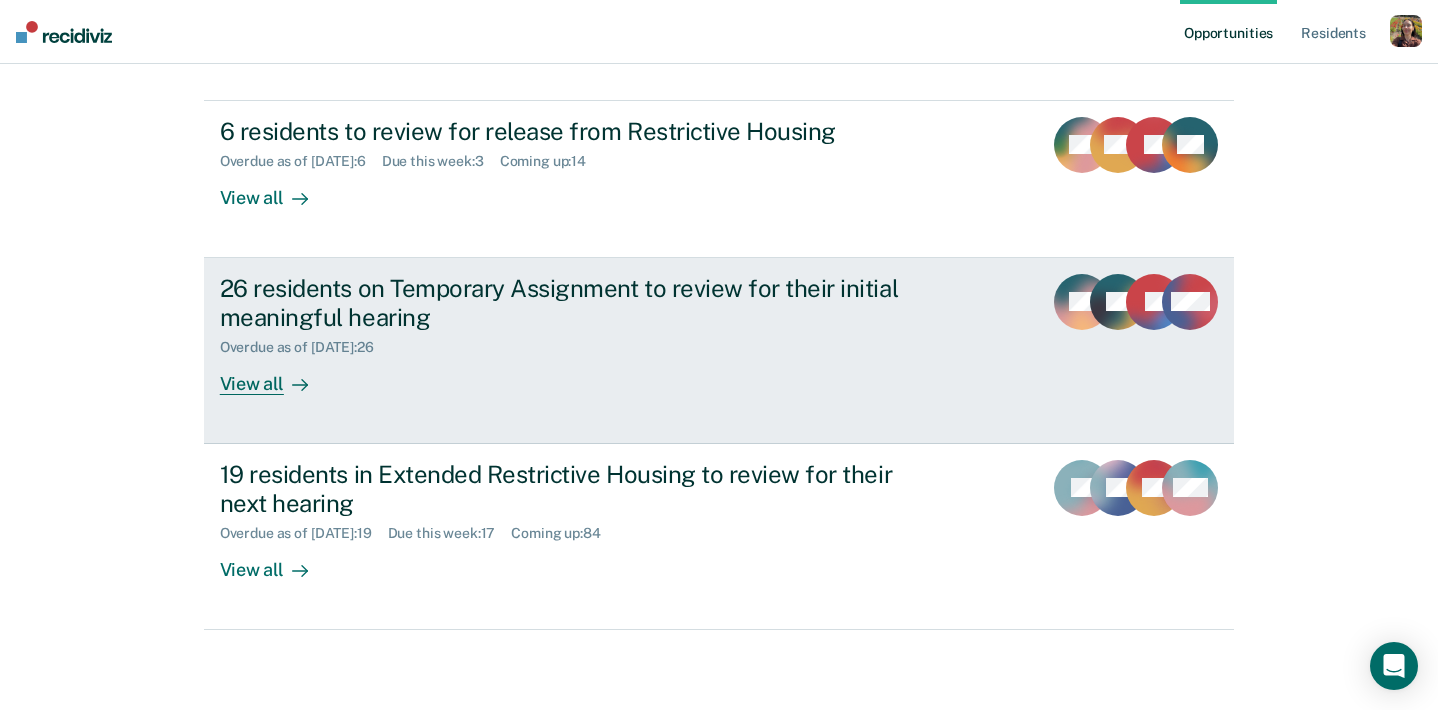 click on "View all" at bounding box center [276, 375] 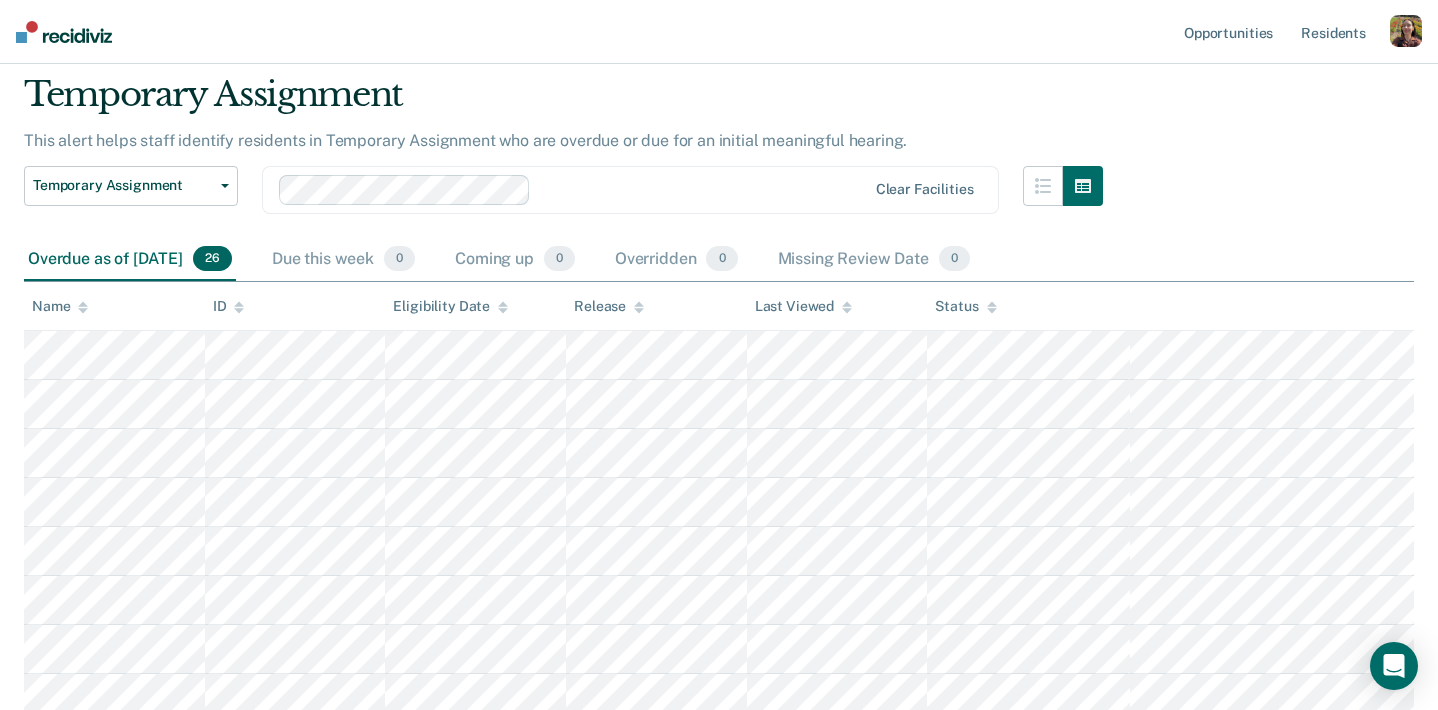 scroll, scrollTop: 63, scrollLeft: 0, axis: vertical 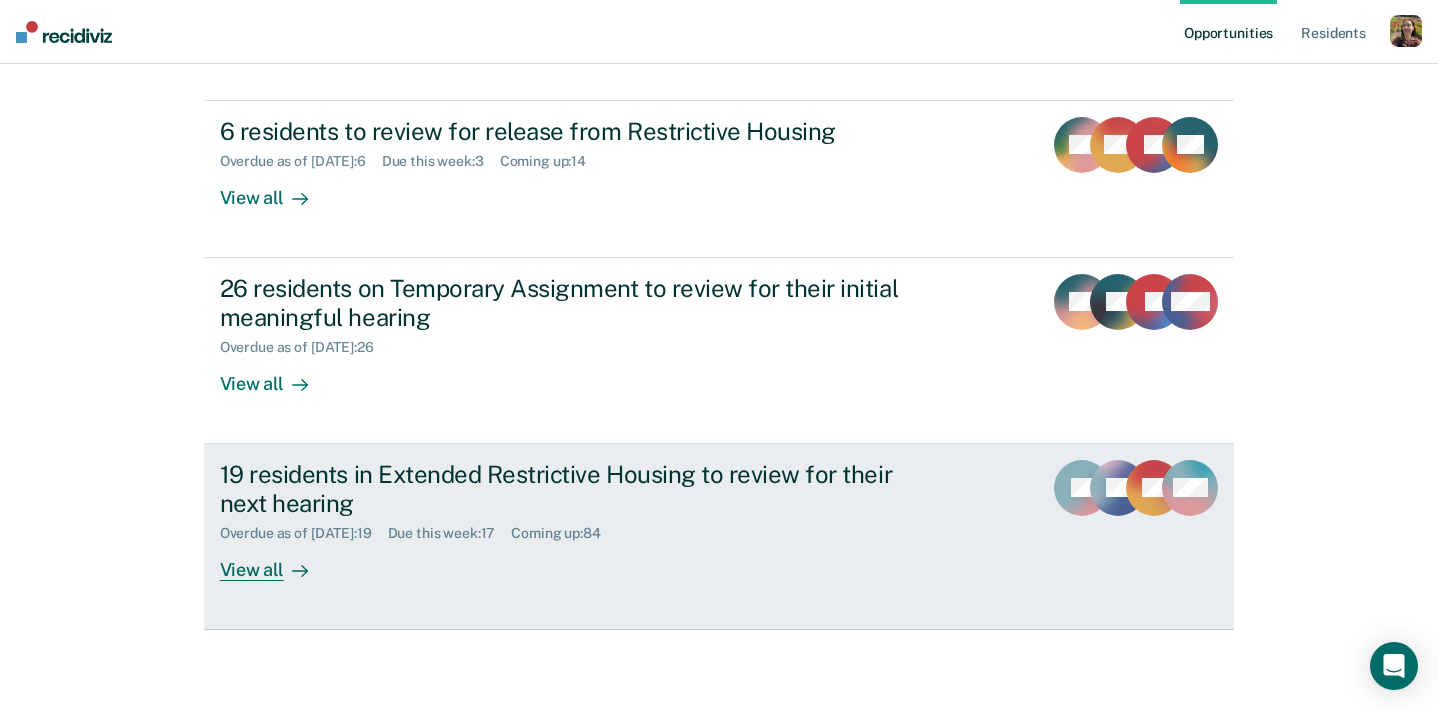 click on "View all" at bounding box center (276, 561) 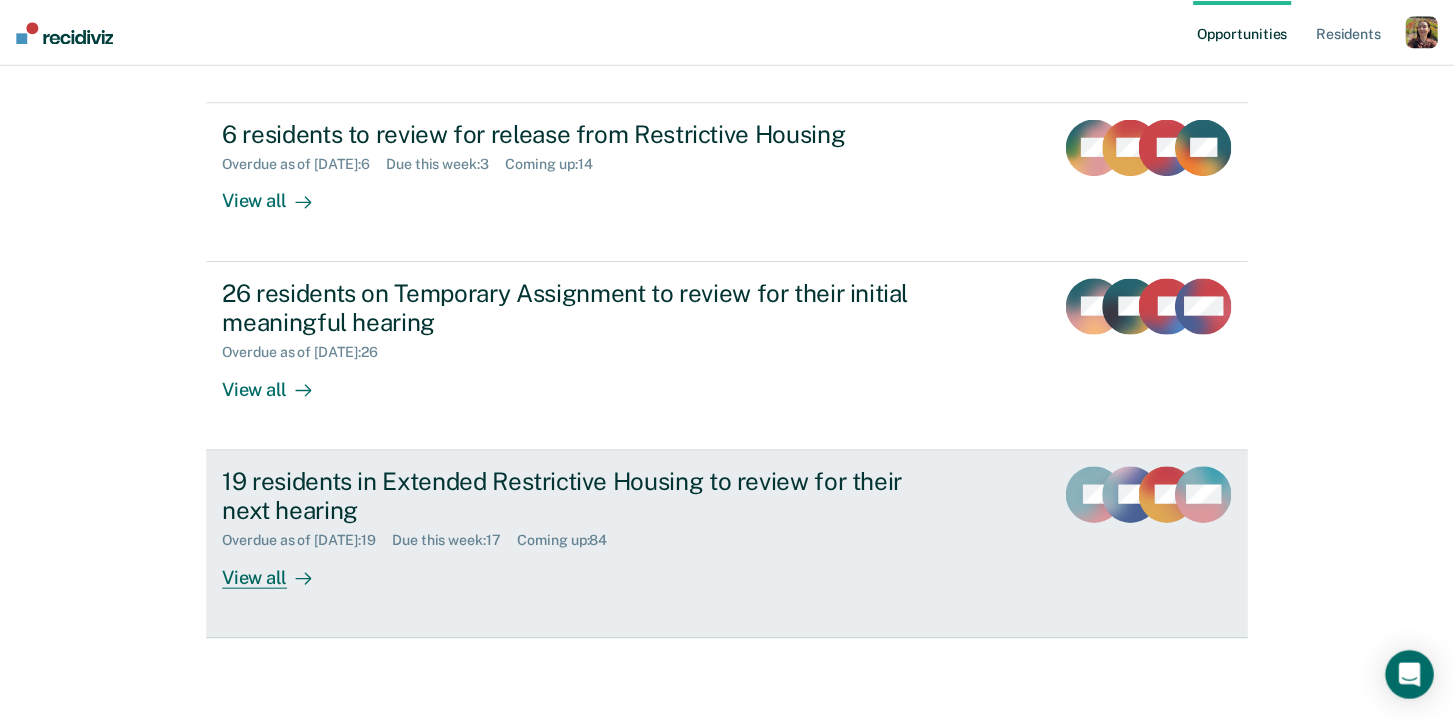 scroll, scrollTop: 0, scrollLeft: 0, axis: both 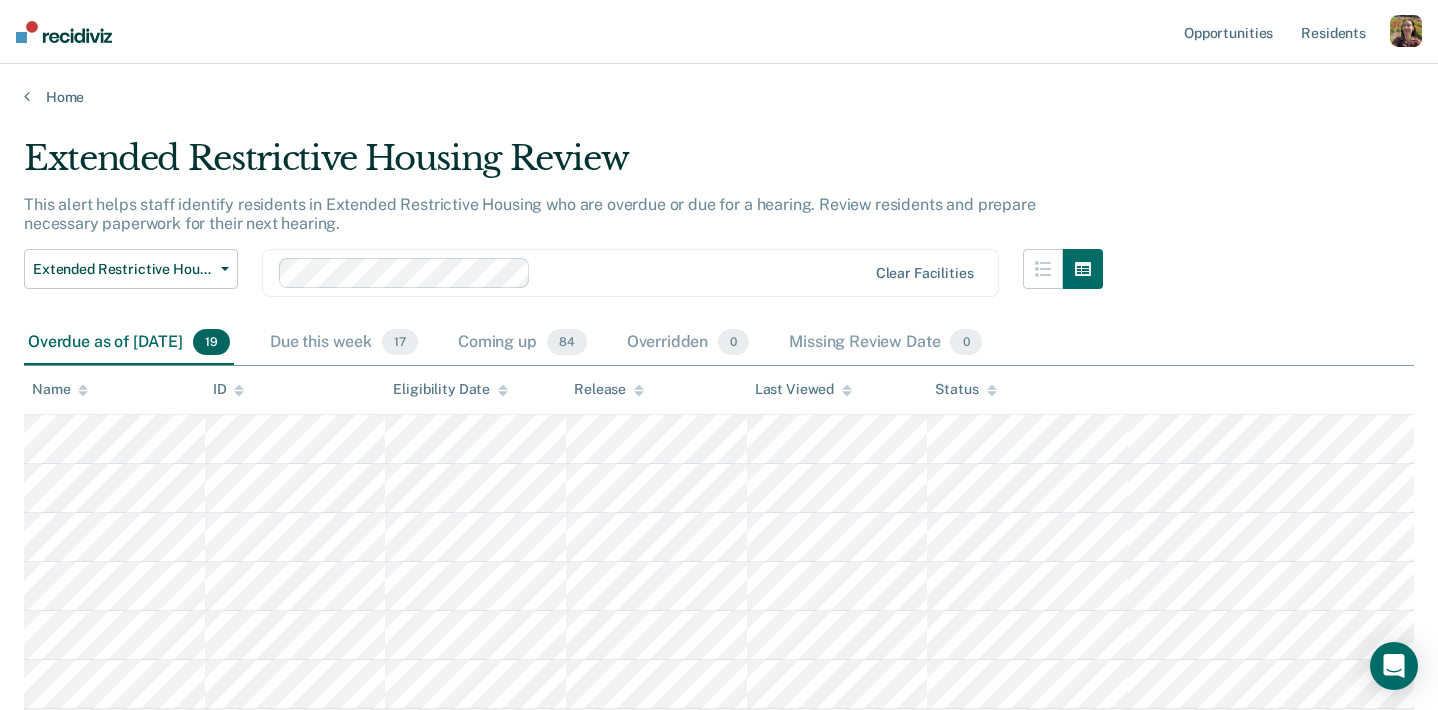 click at bounding box center [1406, 31] 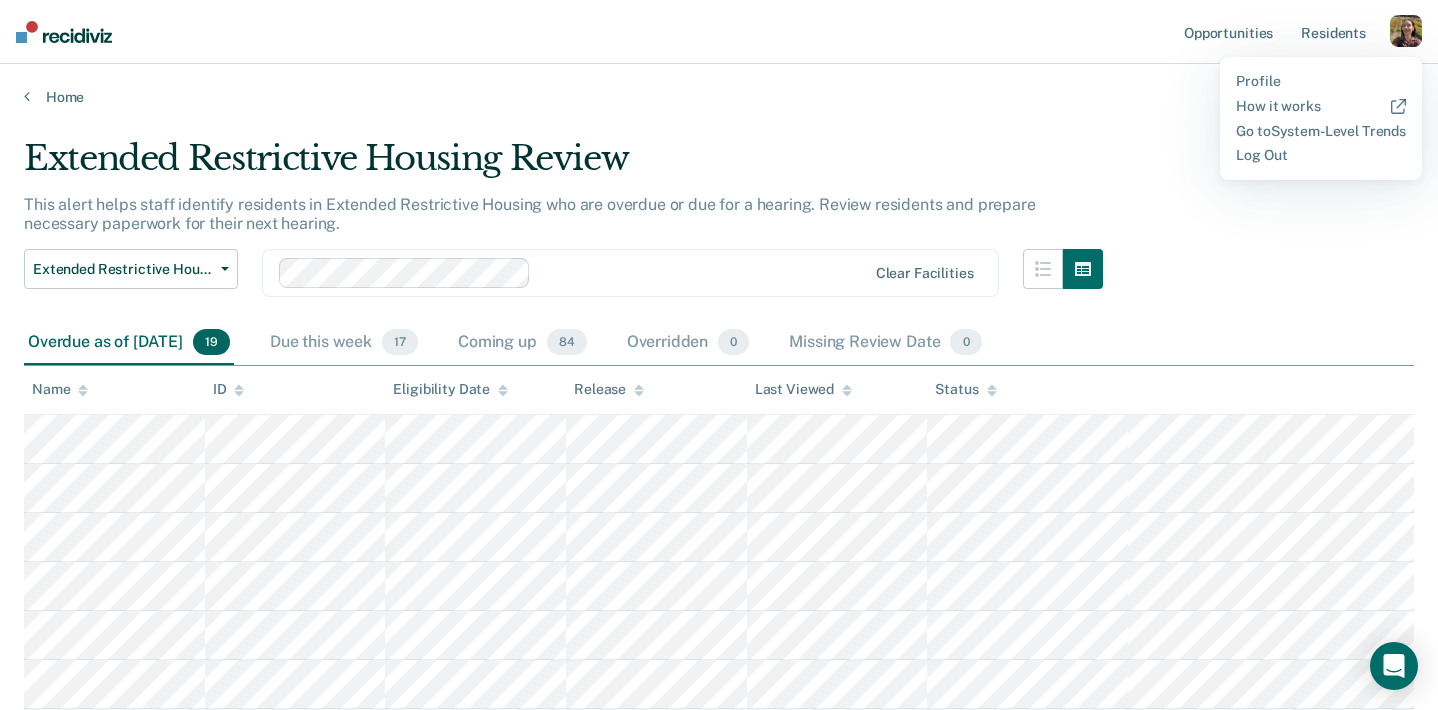 type 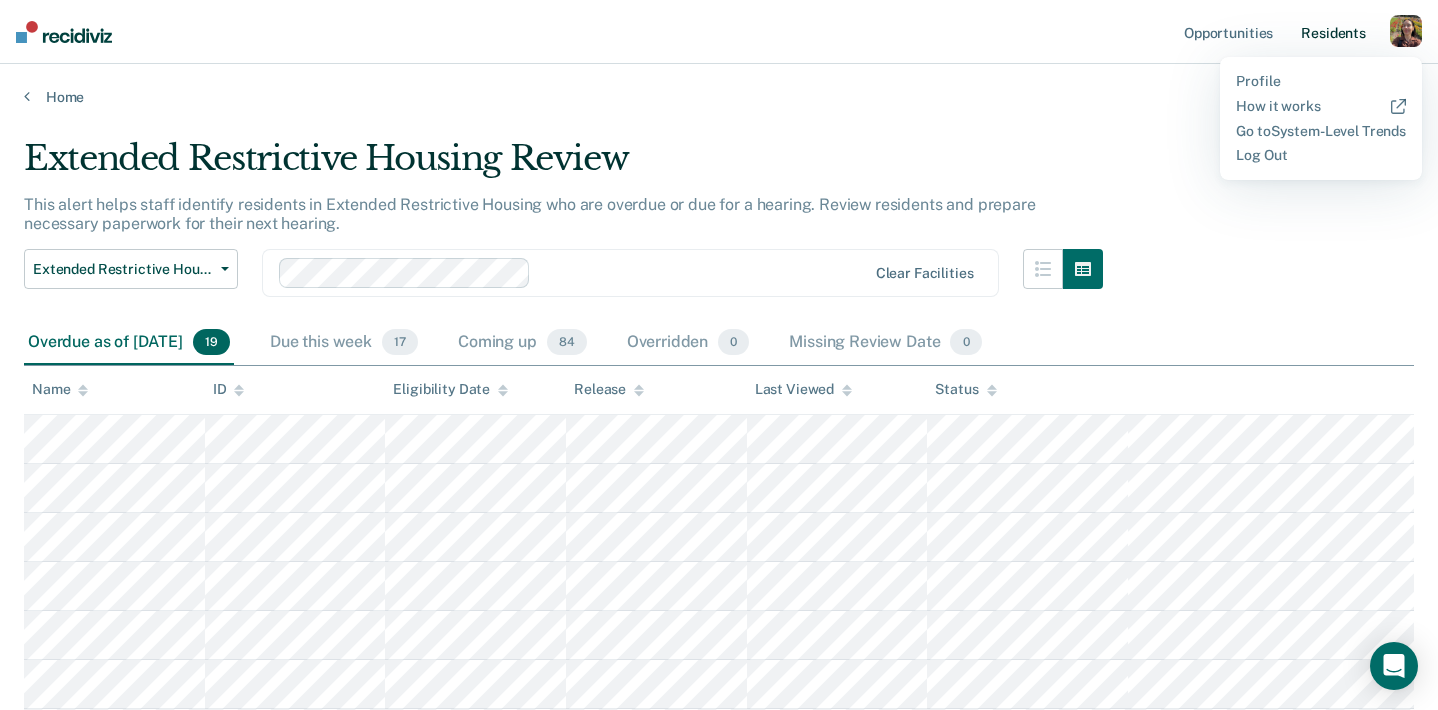 click on "Resident s" at bounding box center [1333, 32] 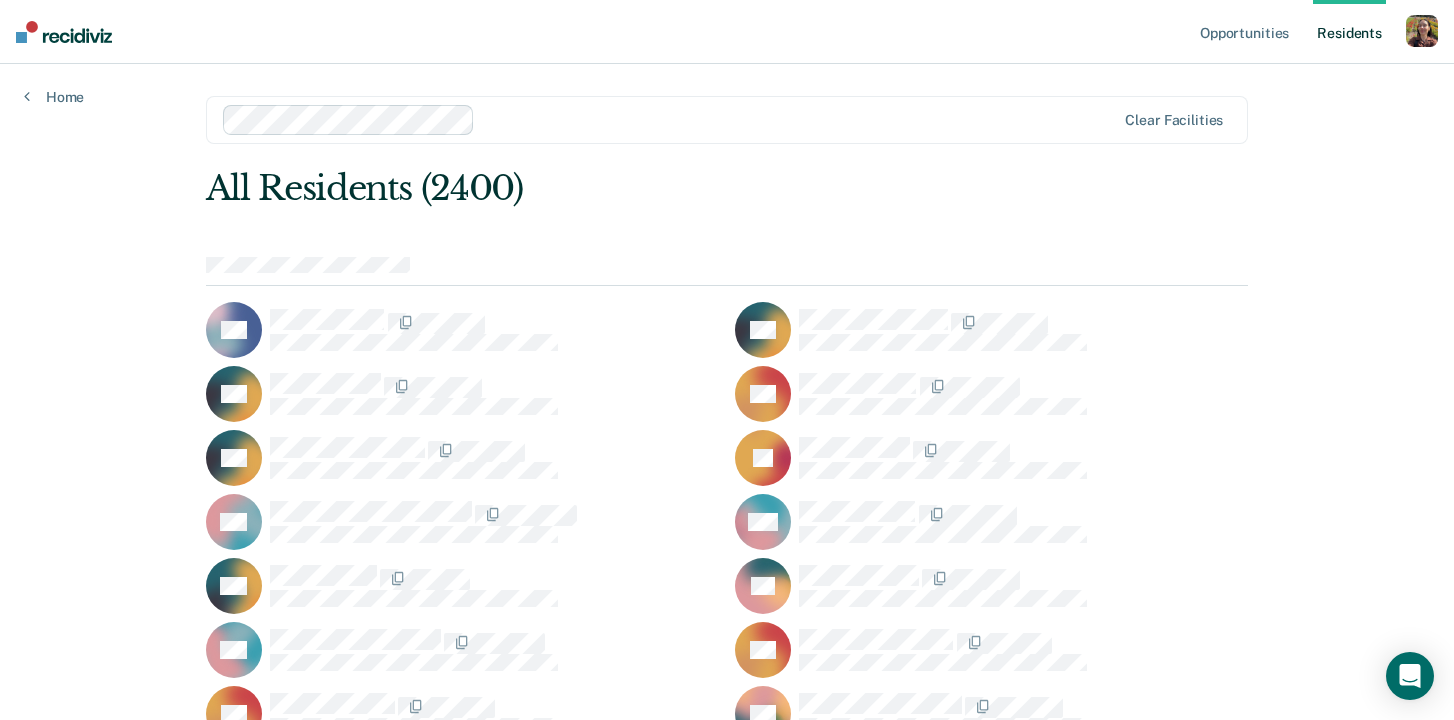 click on "Profile How it works Go to  System-Level Trends Log Out" at bounding box center [1422, 34] 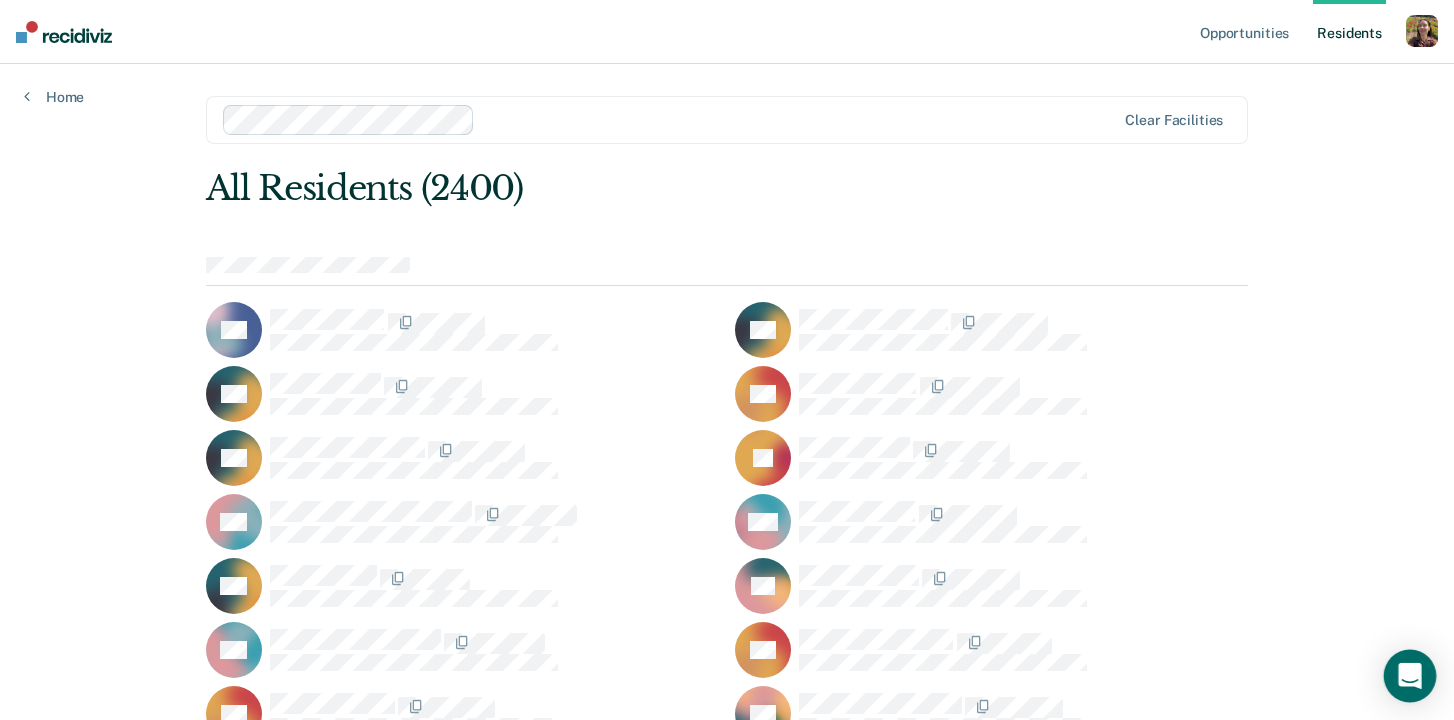click at bounding box center (1410, 676) 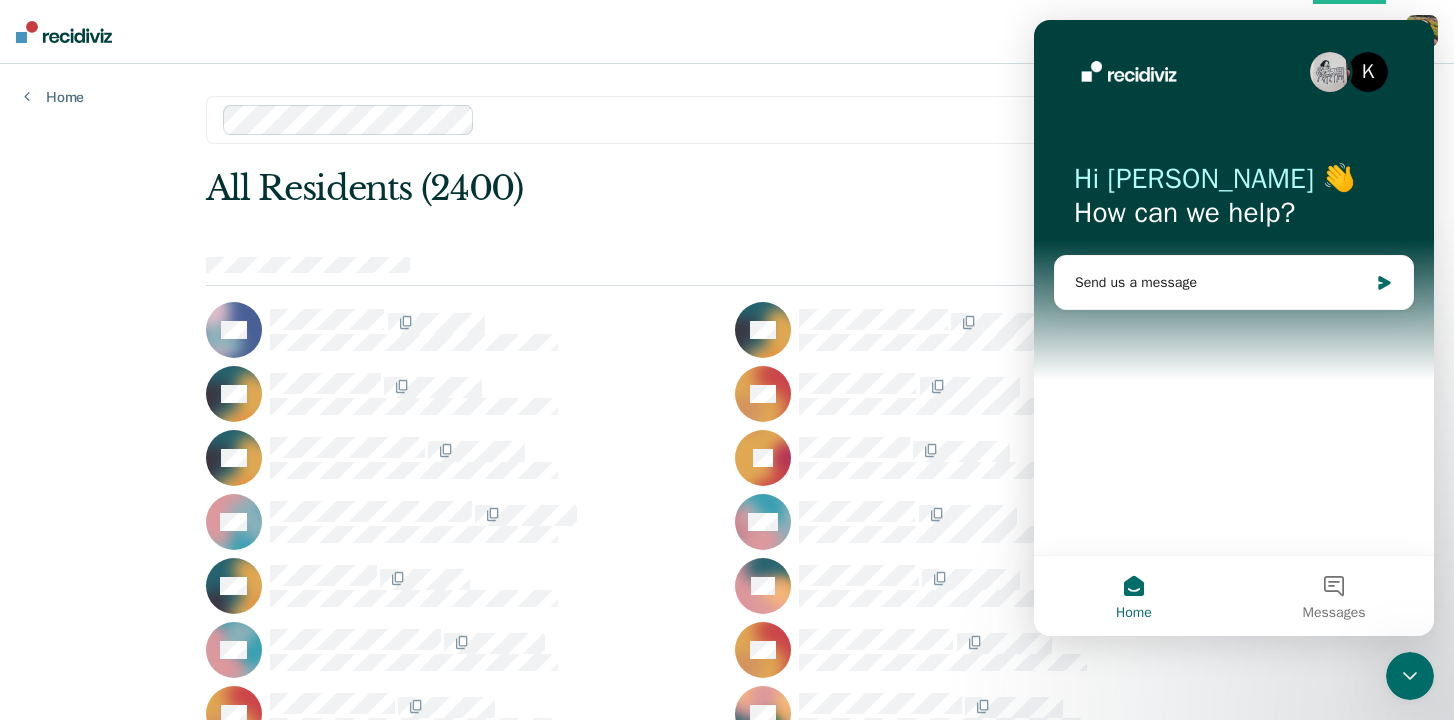 scroll, scrollTop: 0, scrollLeft: 0, axis: both 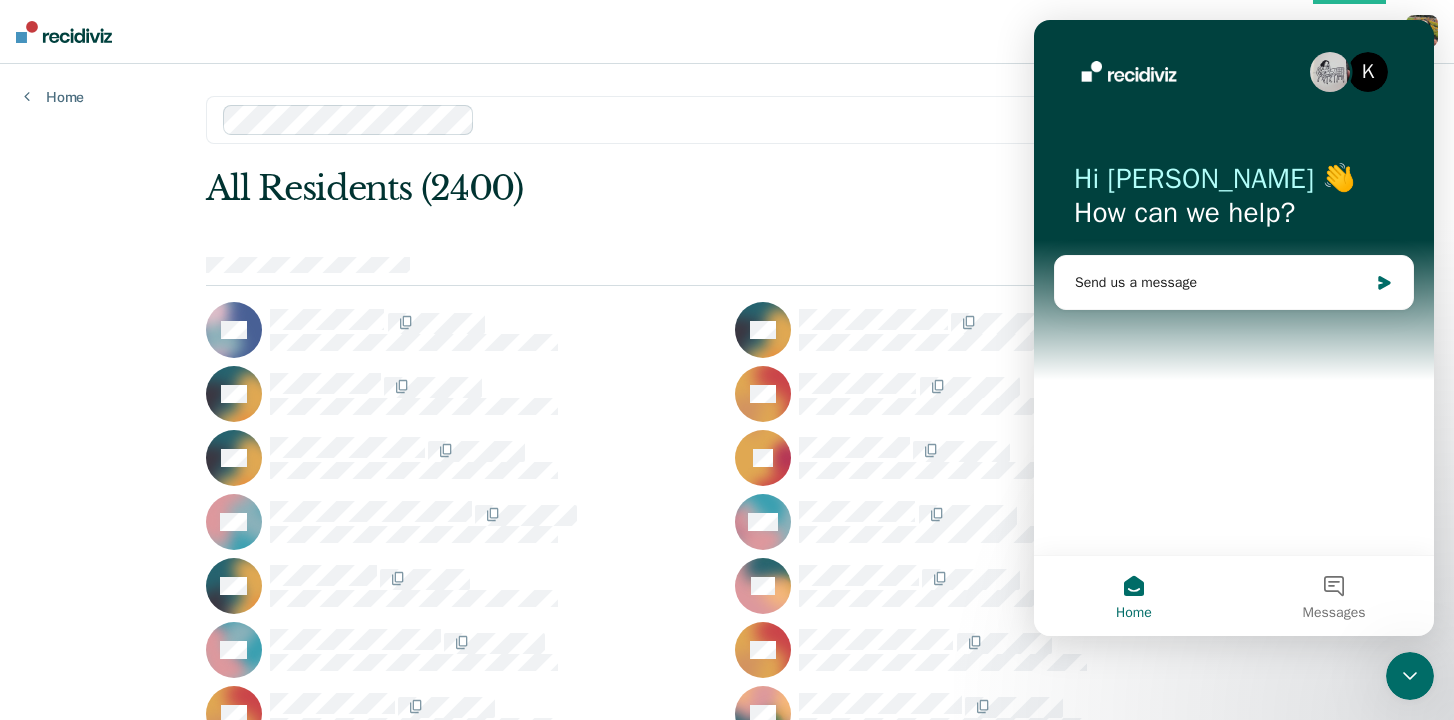 click on "Clear   facilities All Residents (2400) RA   CA   CA   DA   CA   JA   GA   MA   OA   TA   AA   DA   DA   BA   JA   RA   WA   DA   EA   JA   CA   DA   AA   DA   JA   NA   OA   PA   AA   CA   DA   RA   SA   MA   LA   SA   JA   BA   HA   LA   JA   HA   TA   BA   DA   JA   CA   TA   BA   CA   JA   DA   TA   RA   DA   JA   RA   CA   BA   SB   HB   RB   RB   MB   MB   RB   CB   LB   BB   CB   RB   CB   LB   DB   JB   CB   JB   DB   DB   DB   KB   CB   GB   RB   JB   WB   MB   MB   BB   MB   PB   DB   DB   JB   JB   JB   JB   GB   RB   CB   WB   JB   RB   DB   AB   WB   LB   TB   DB   JB   JB   MB   BB   CB   RB   GB   NB   JB   LB   LB   CB   SB   CB   JB   CB   DB   JB   RB   DB   CB   JB   TB   JB   KB   EB   JB   LB   TB   SB   DB   SB   RB   PB   JB   DB   GB   IB   TB   JB   DB   DB   MB   JB   MB   DB   GB   TB   WB   DB   AB   HB   JB   JB   MB   JB   EB   HB   JB   ZB   LB   AB   KB   EB   BB   AB   BB   AB   EB   EB   CB   DB   JB   CB   EB   MB   JB   JB   MB   AB   AB   JB   JB   MB   RB   GB   CB   TB" at bounding box center (727, 38595) 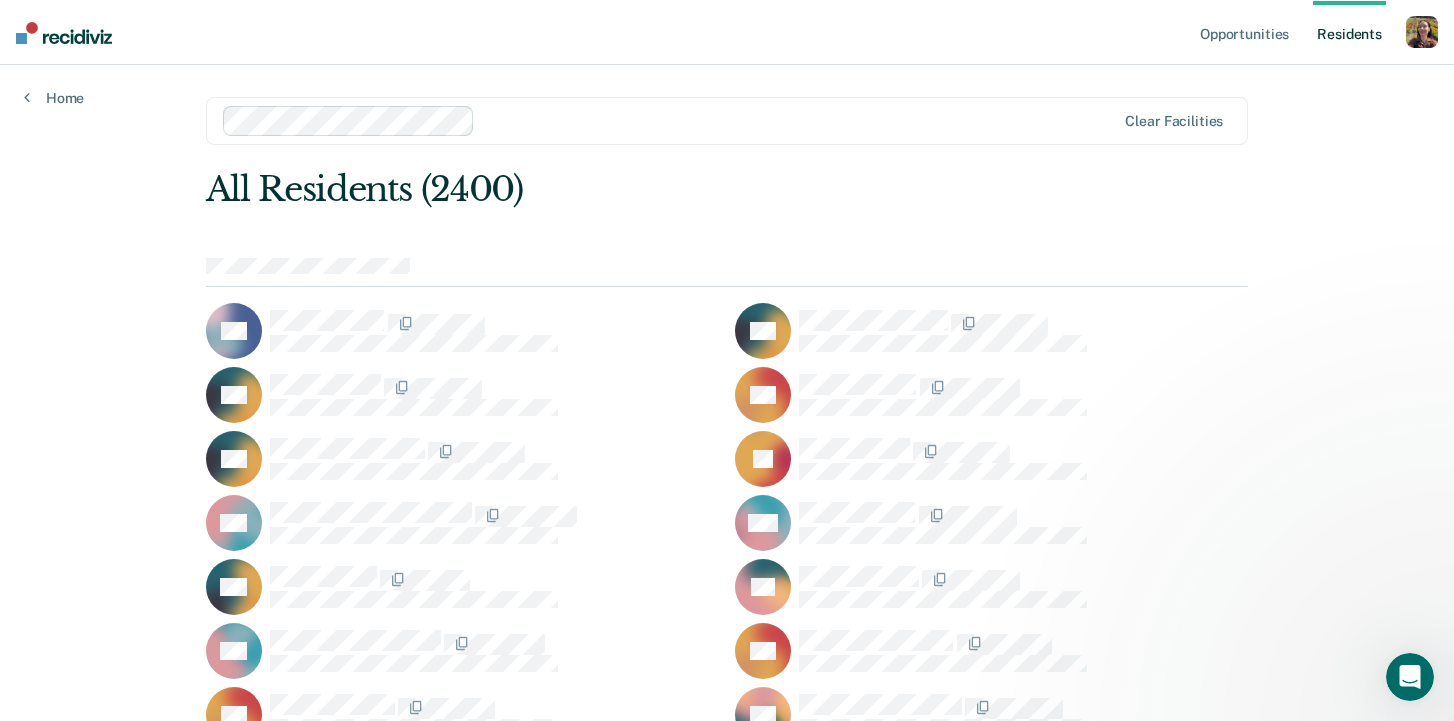 scroll, scrollTop: 0, scrollLeft: 0, axis: both 